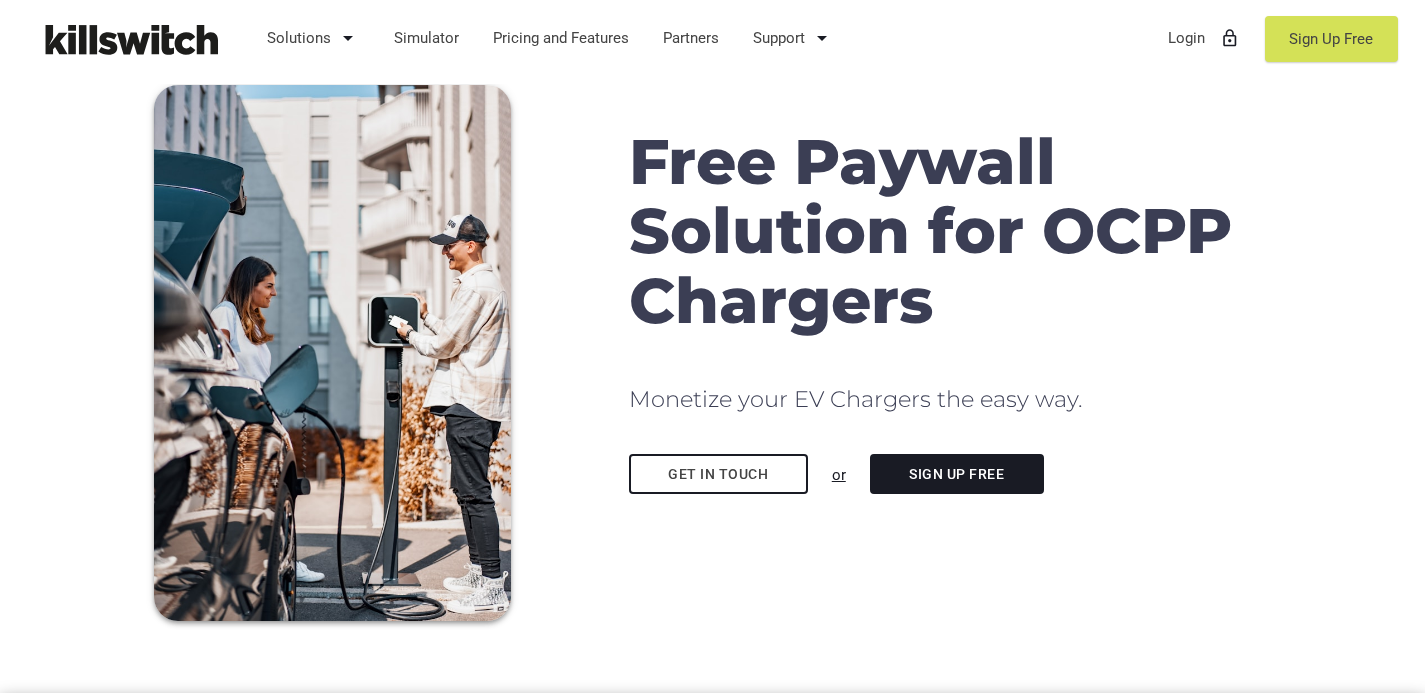scroll, scrollTop: 0, scrollLeft: 0, axis: both 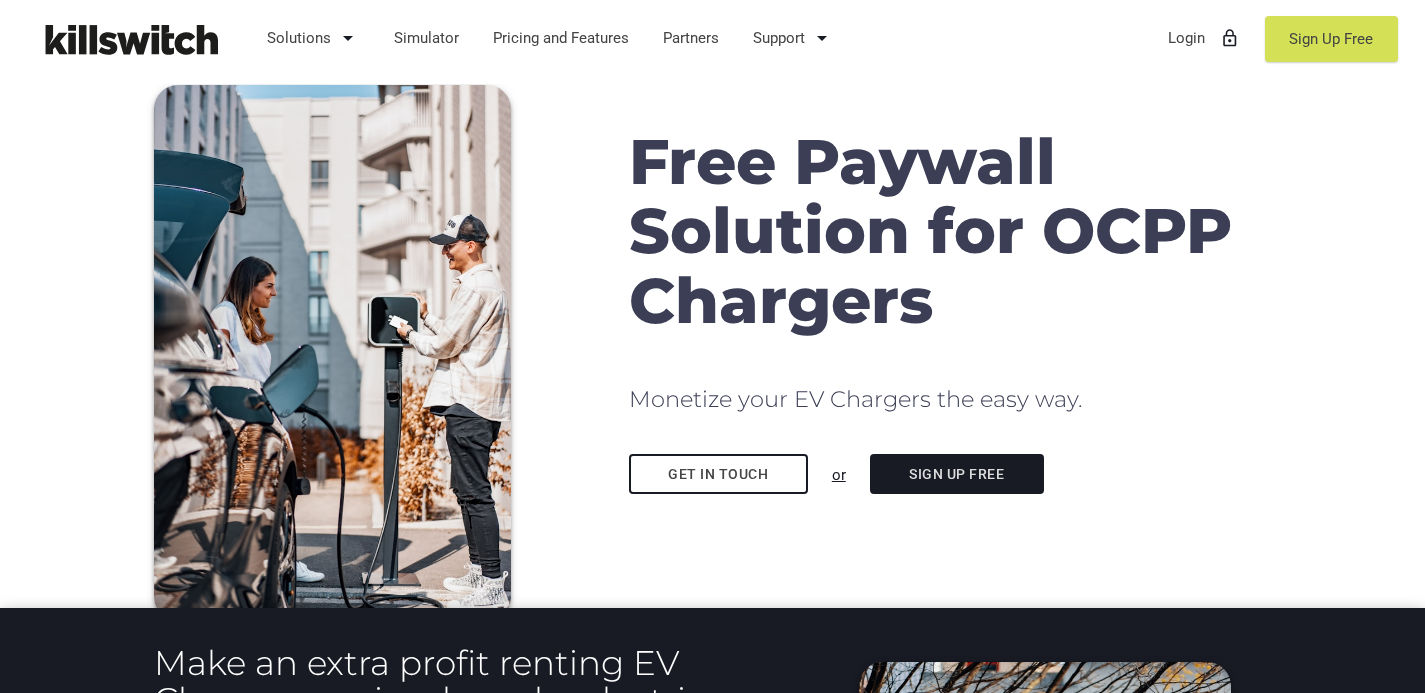 click on "Sign Up Free" at bounding box center [957, 474] 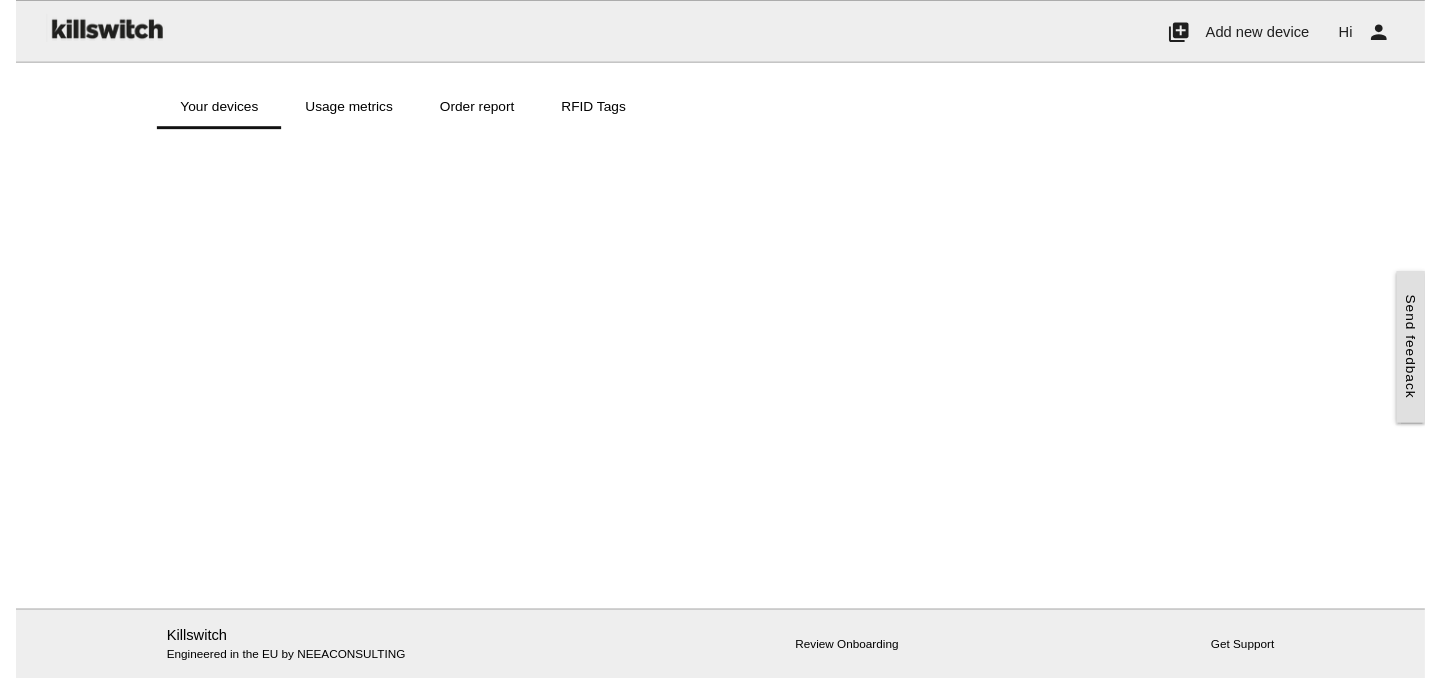scroll, scrollTop: 0, scrollLeft: 0, axis: both 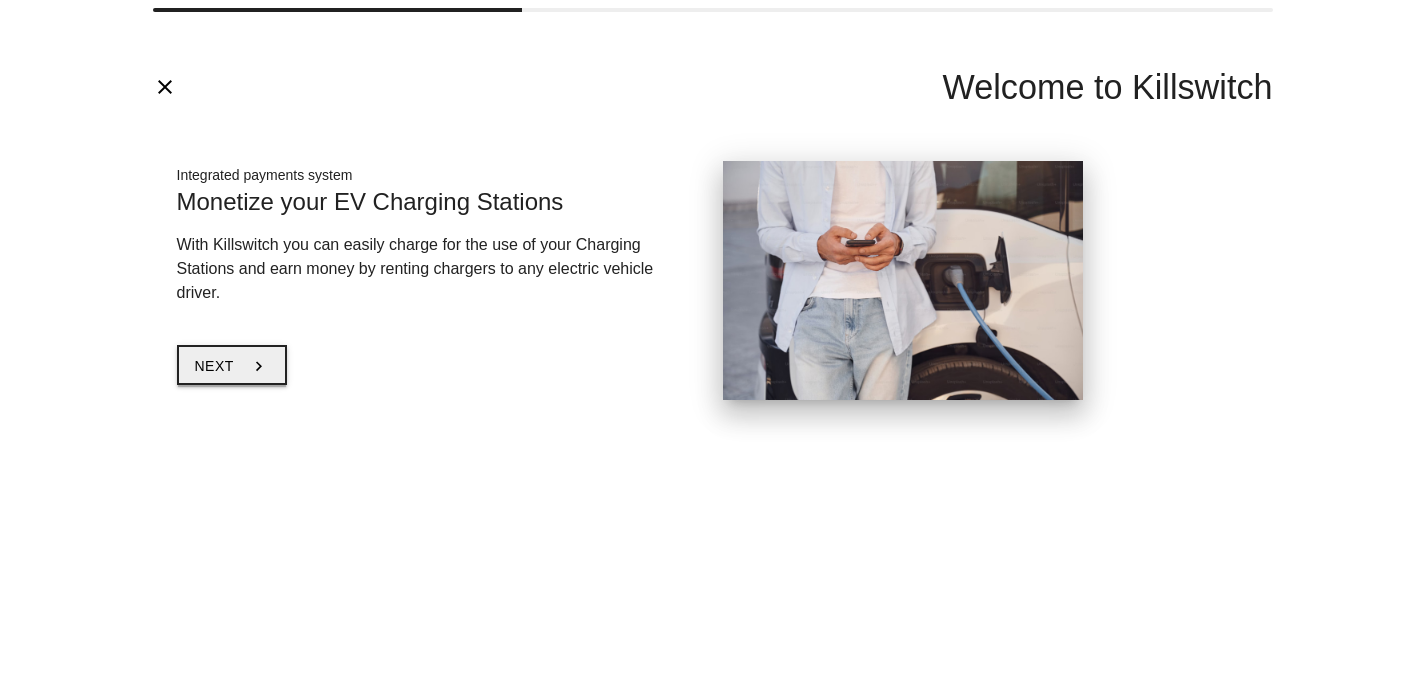 click on "Next" at bounding box center (214, 366) 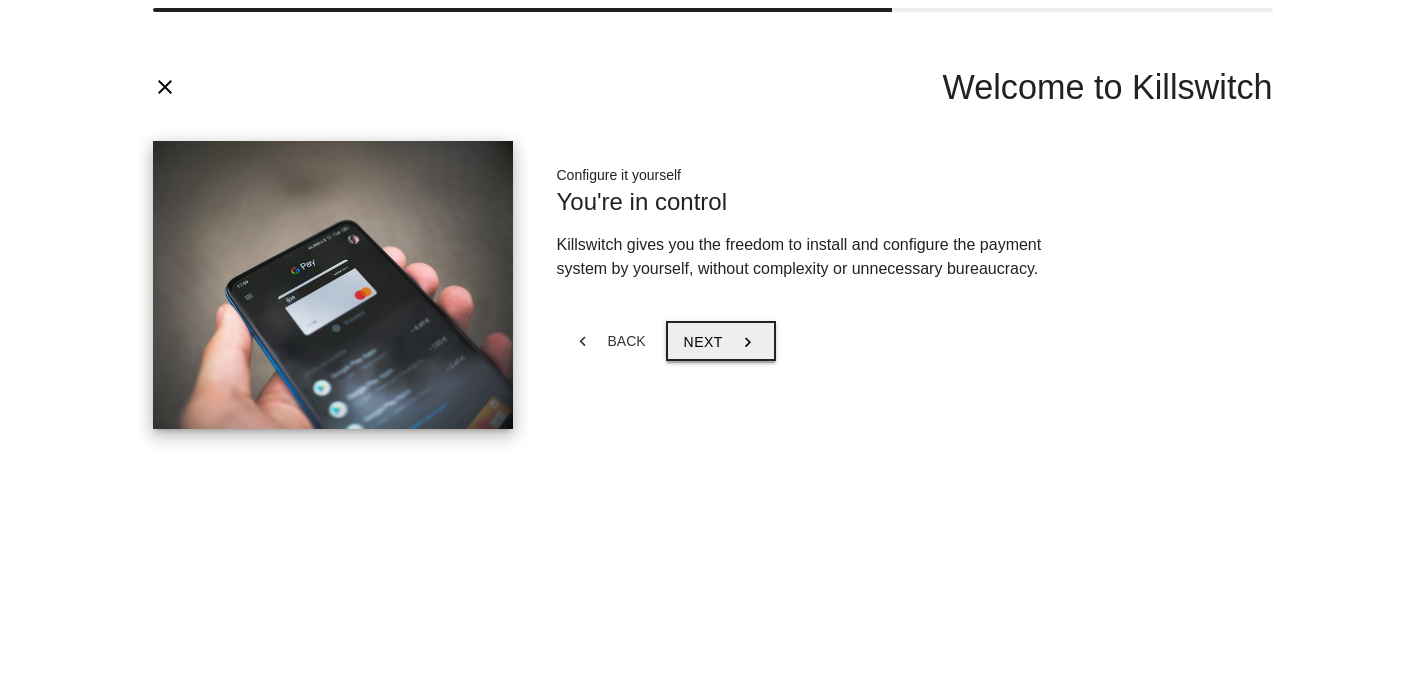 click on "Next" at bounding box center (703, 342) 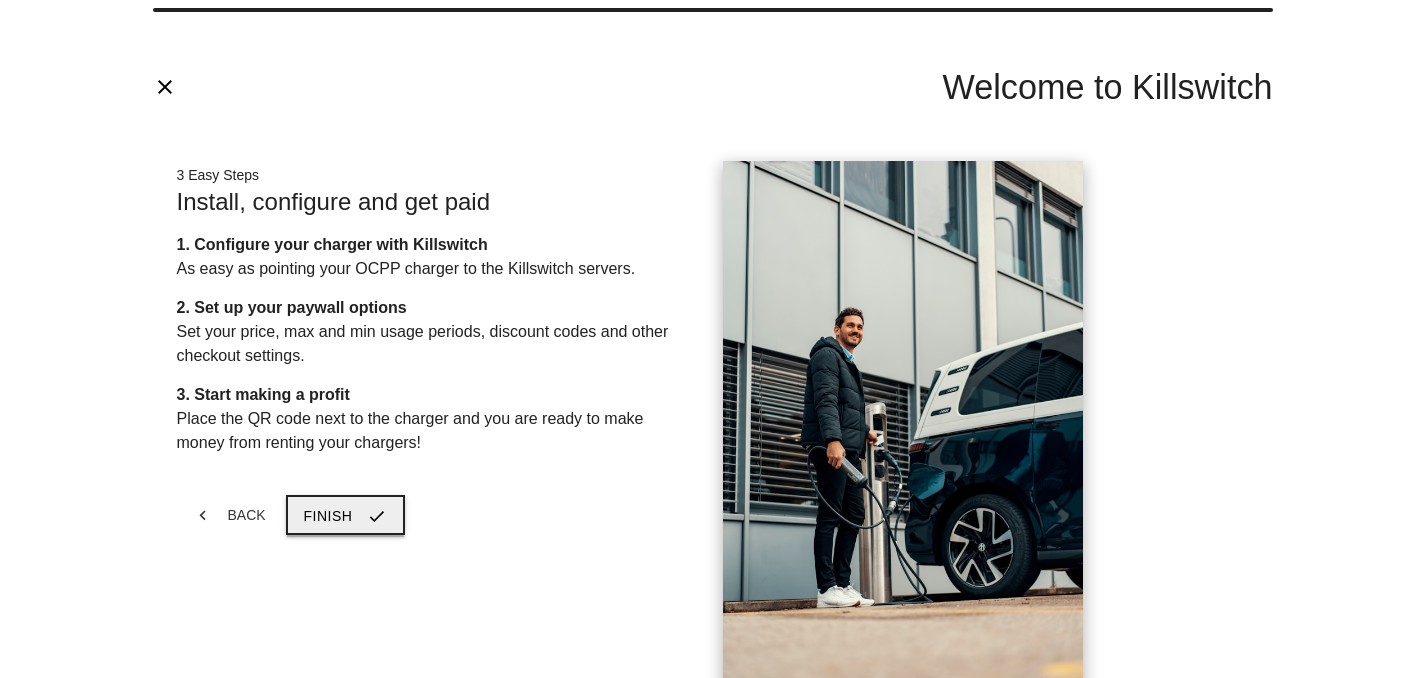 click on "Finish check" at bounding box center (346, 515) 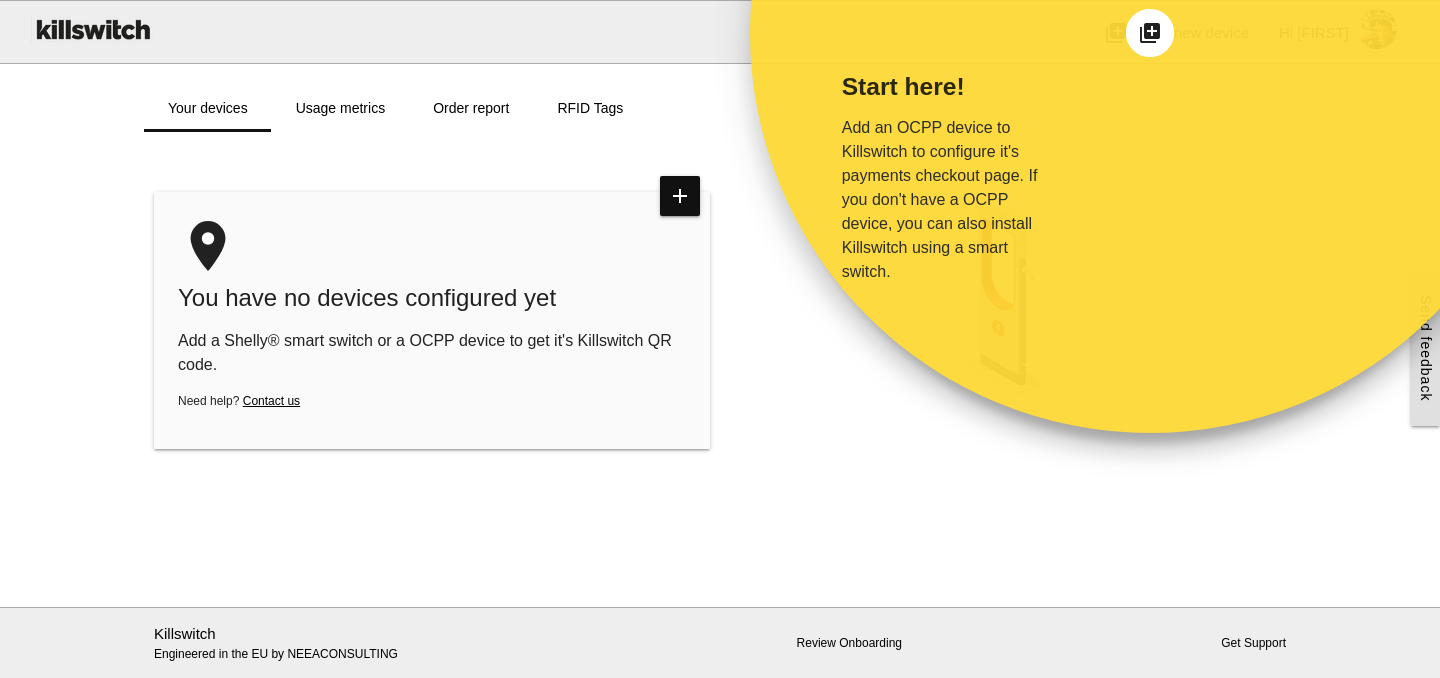 click on "add_to_photos" at bounding box center (1150, 33) 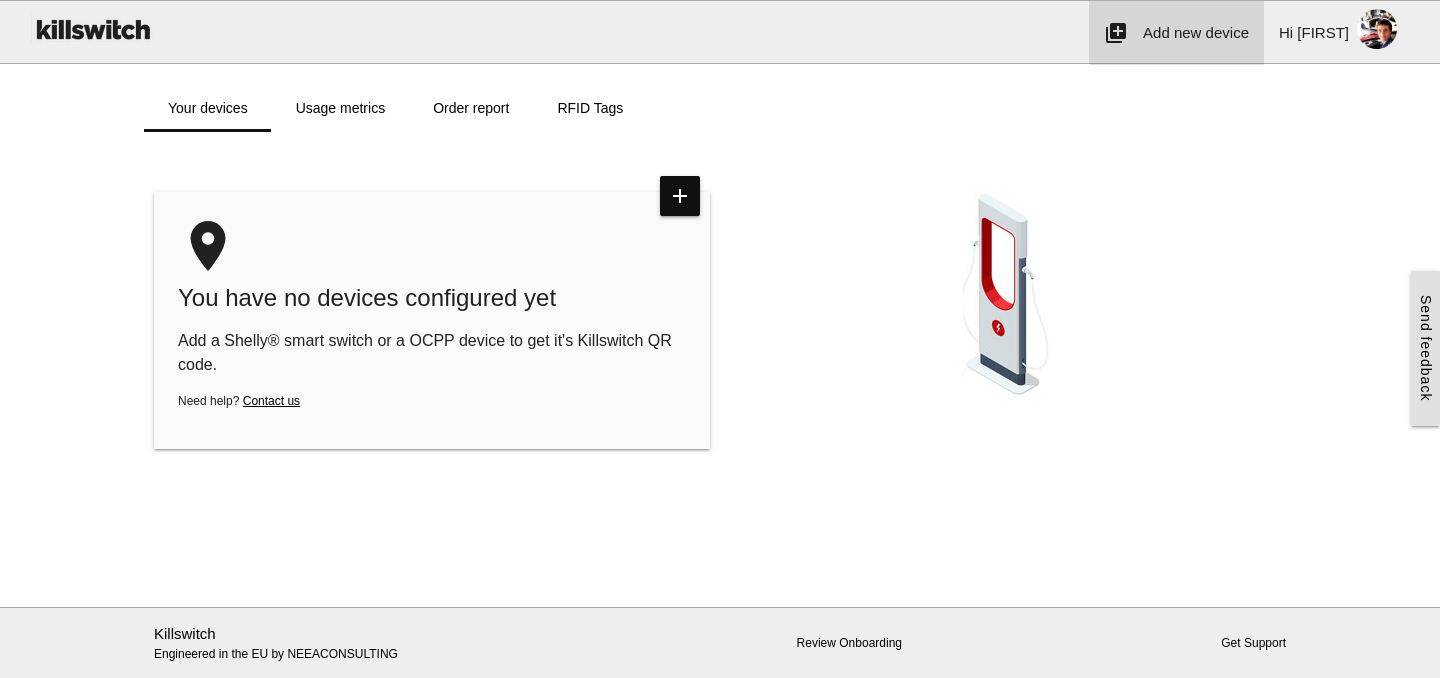 click on "add_to_photos Add new device" at bounding box center [1176, 33] 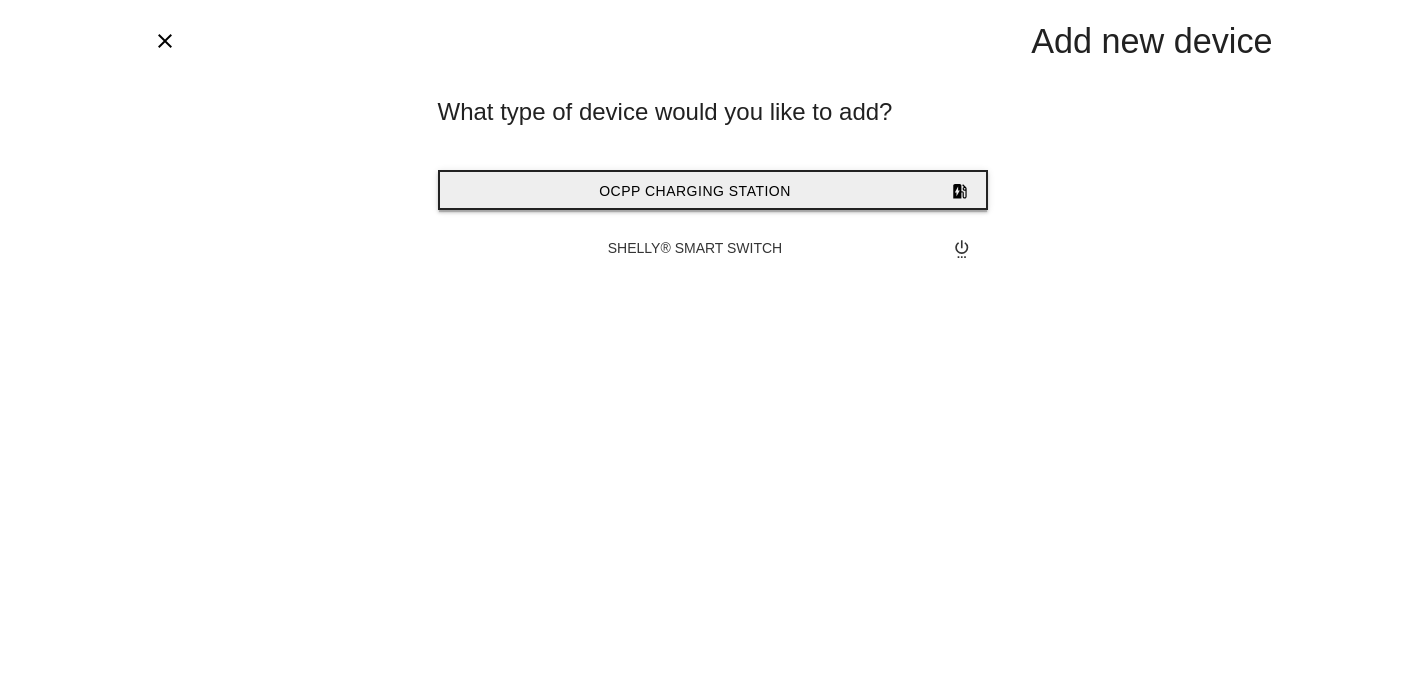 click on "OCPP Charging Station ev_station" at bounding box center [713, 190] 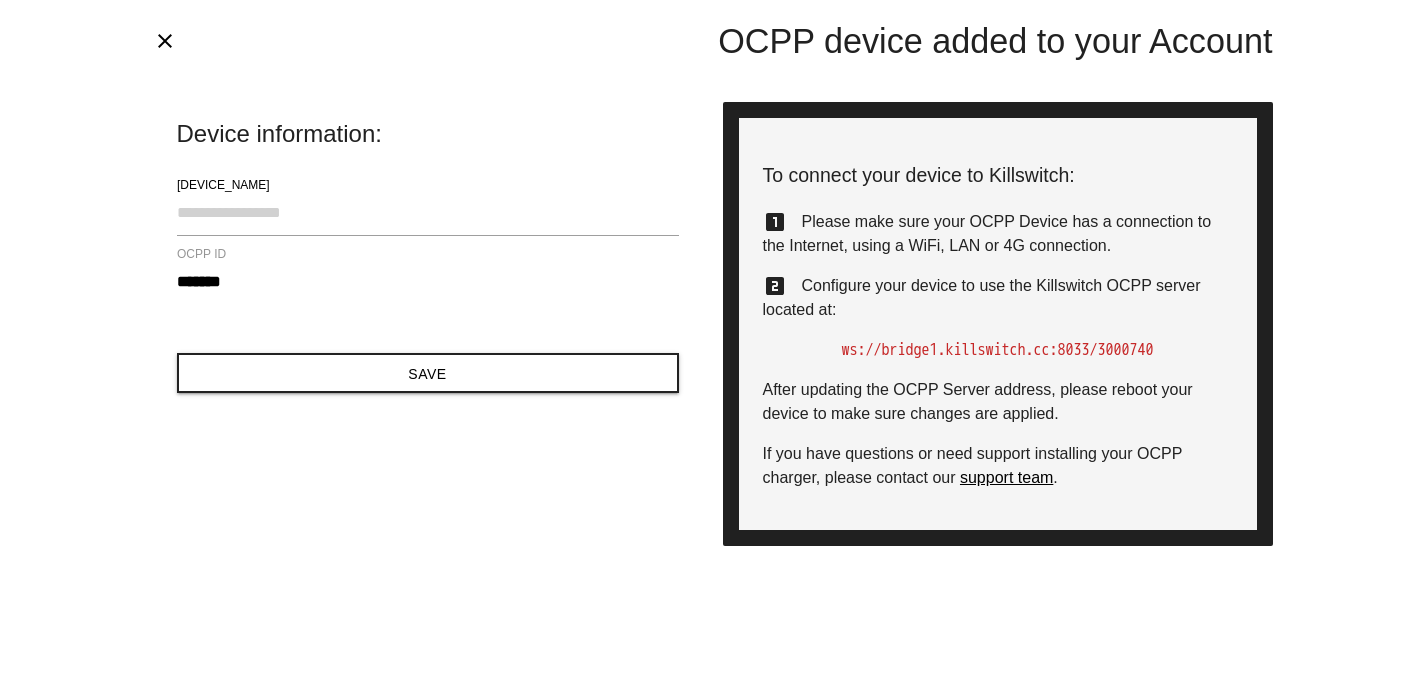 click on "ws://bridge1.killswitch.cc:8033" at bounding box center [966, 350] 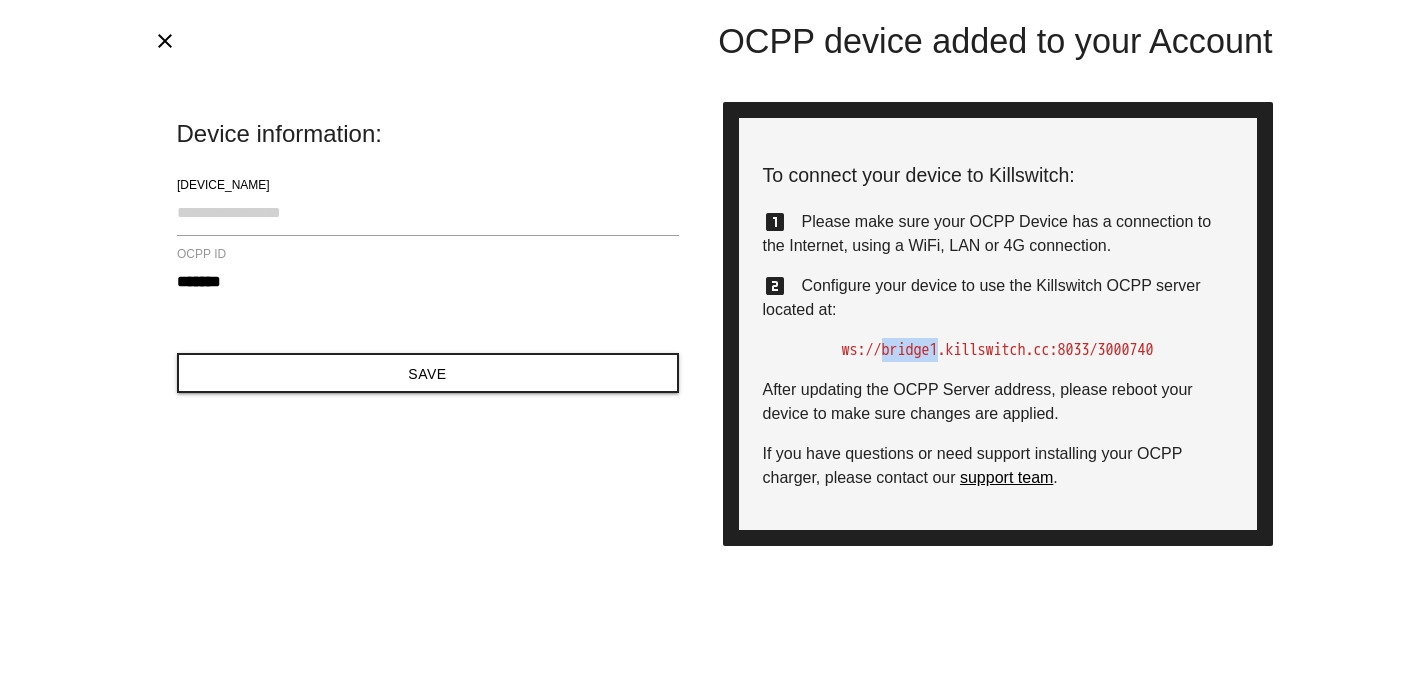 click on "ws://bridge1.killswitch.cc:8033" at bounding box center [966, 350] 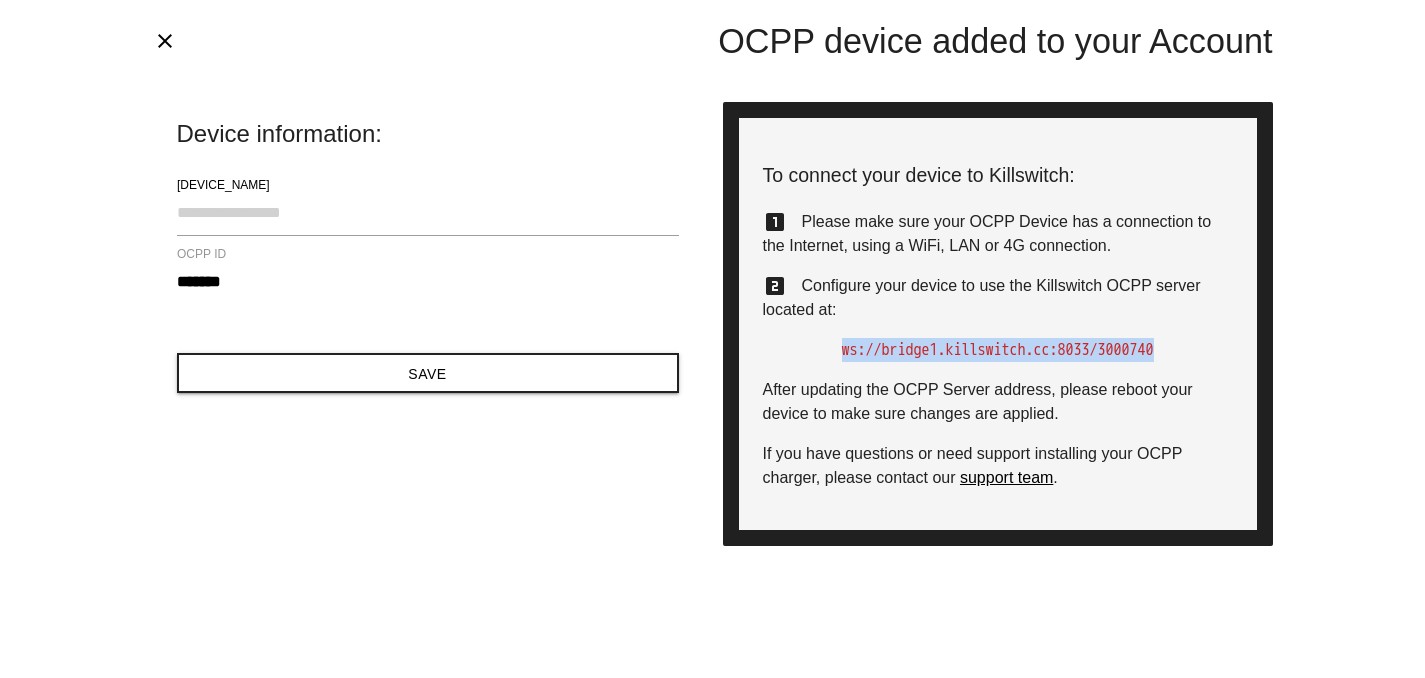click on "ws://bridge1.killswitch.cc:8033" at bounding box center (966, 350) 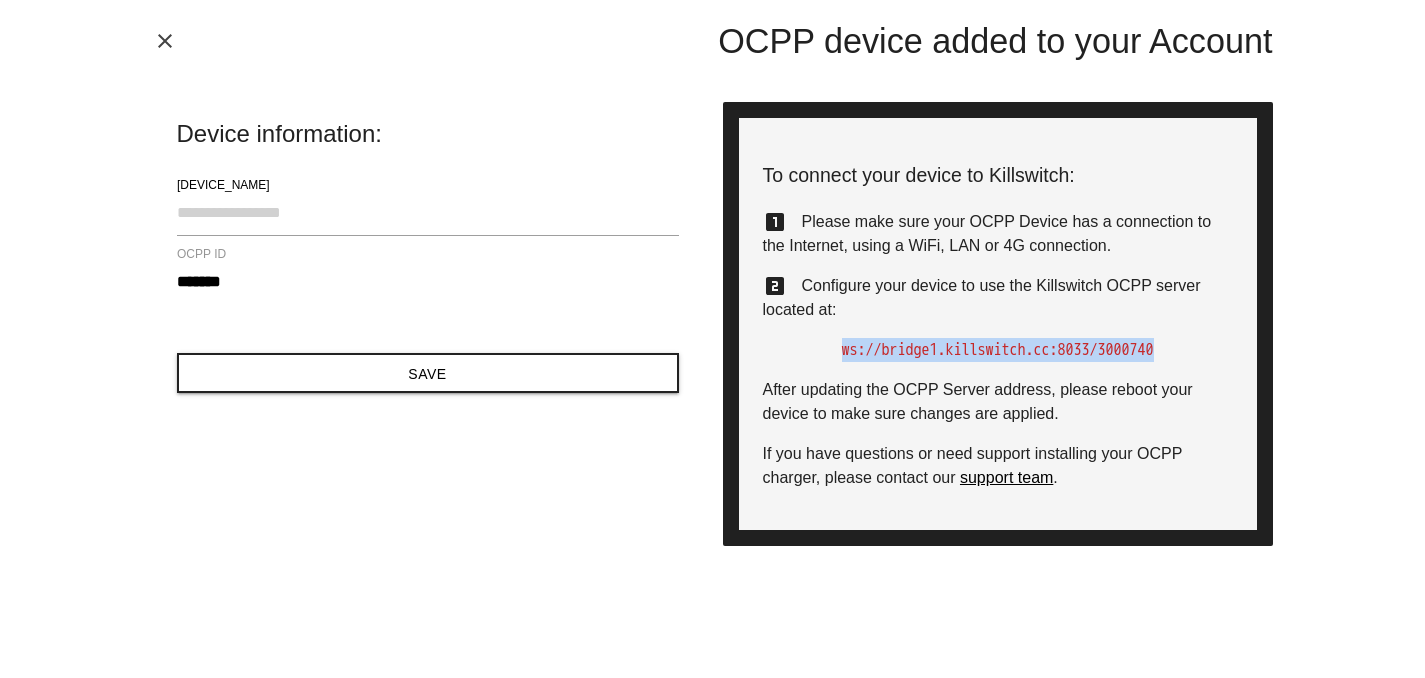 click on "close" at bounding box center (165, 41) 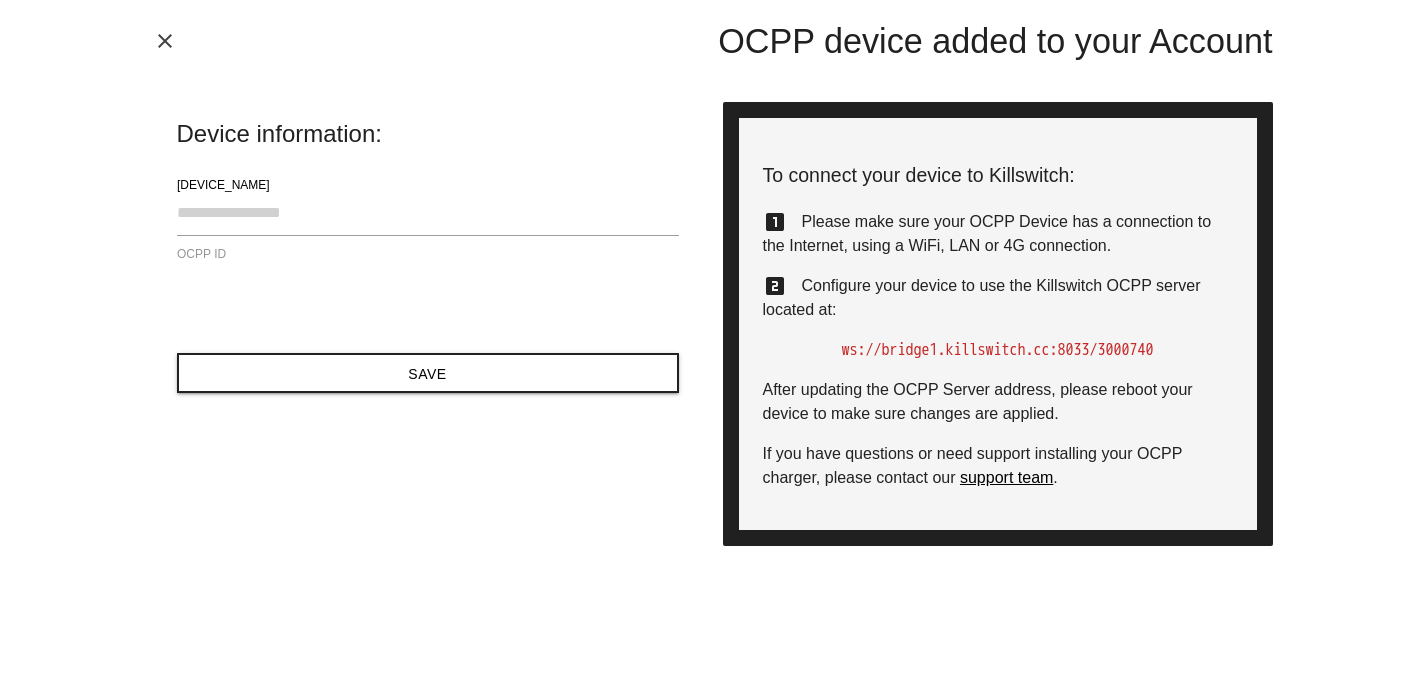 click on "Hi   [FIRST] [LAST]
[FIRST] [LAST]
User Settings
Account settings
Manage Financial Account
Get Support
Logout" at bounding box center [712, 32] 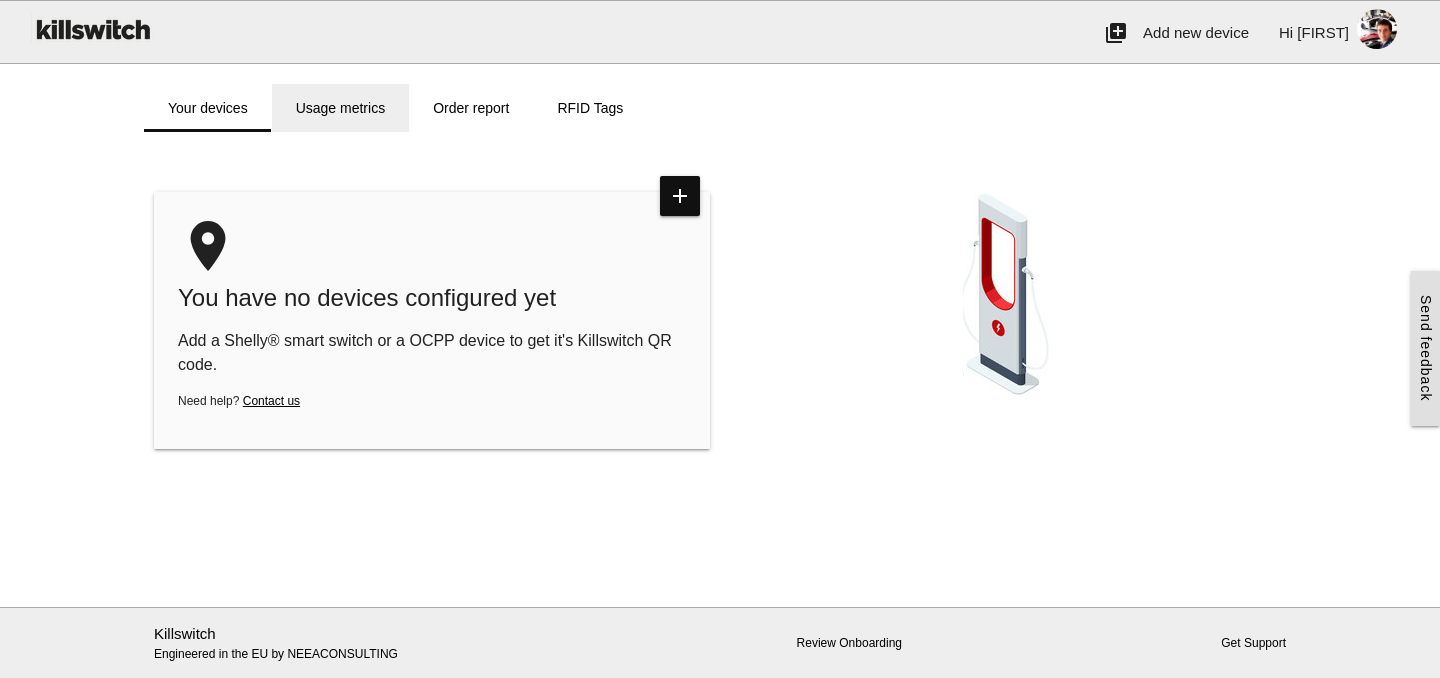 click on "Usage metrics" at bounding box center [340, 108] 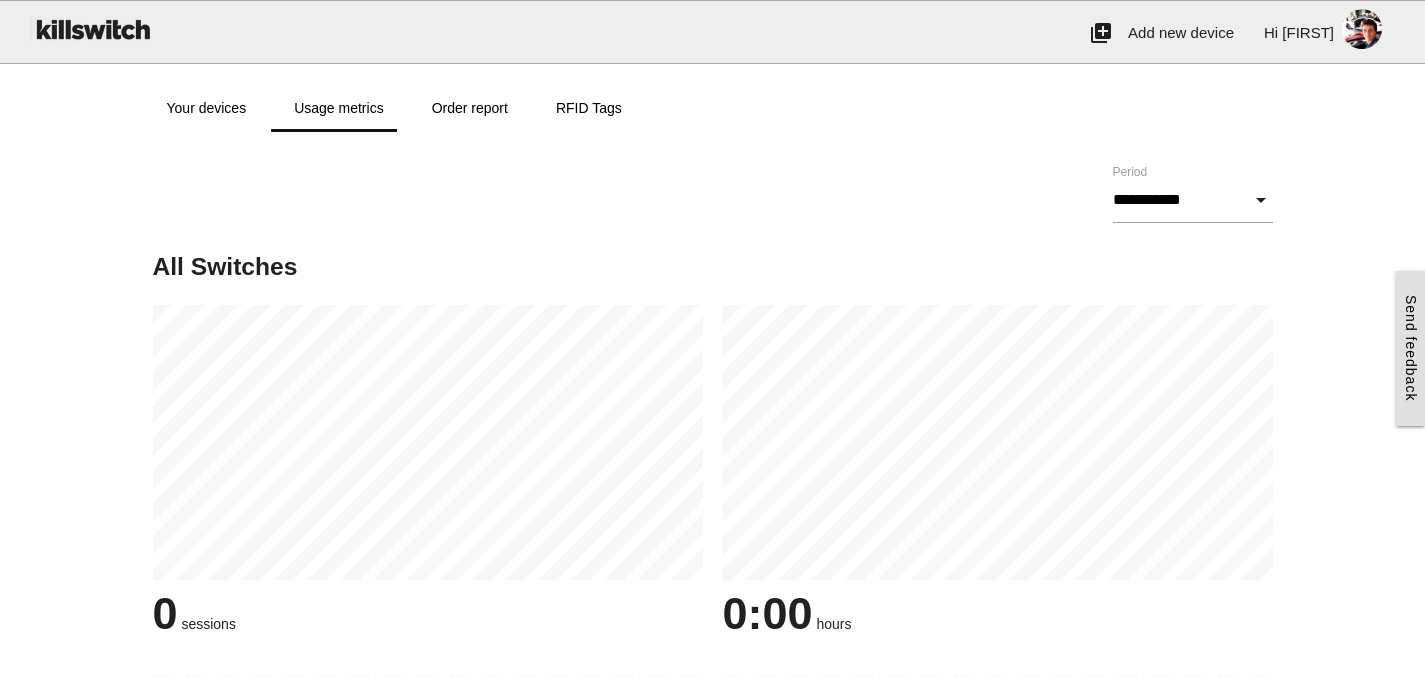 click on "**********" at bounding box center (713, 207) 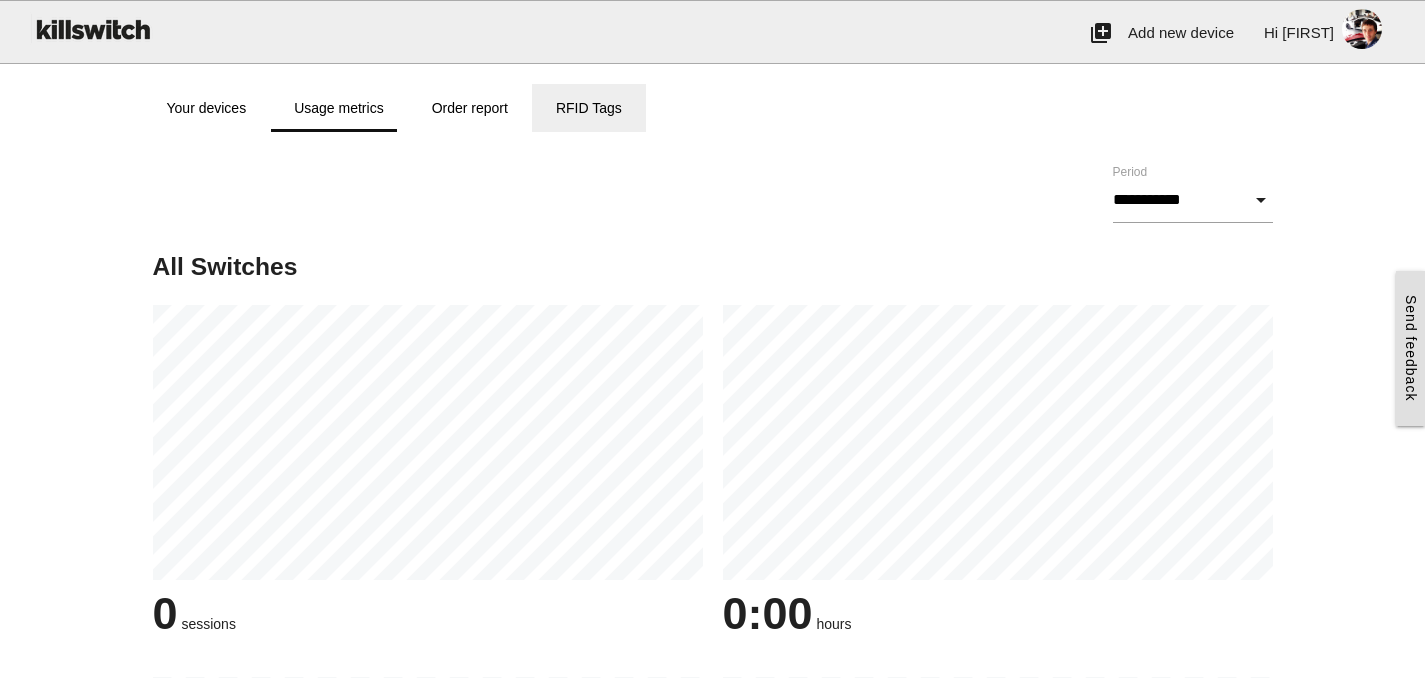 click on "RFID Tags" at bounding box center [589, 108] 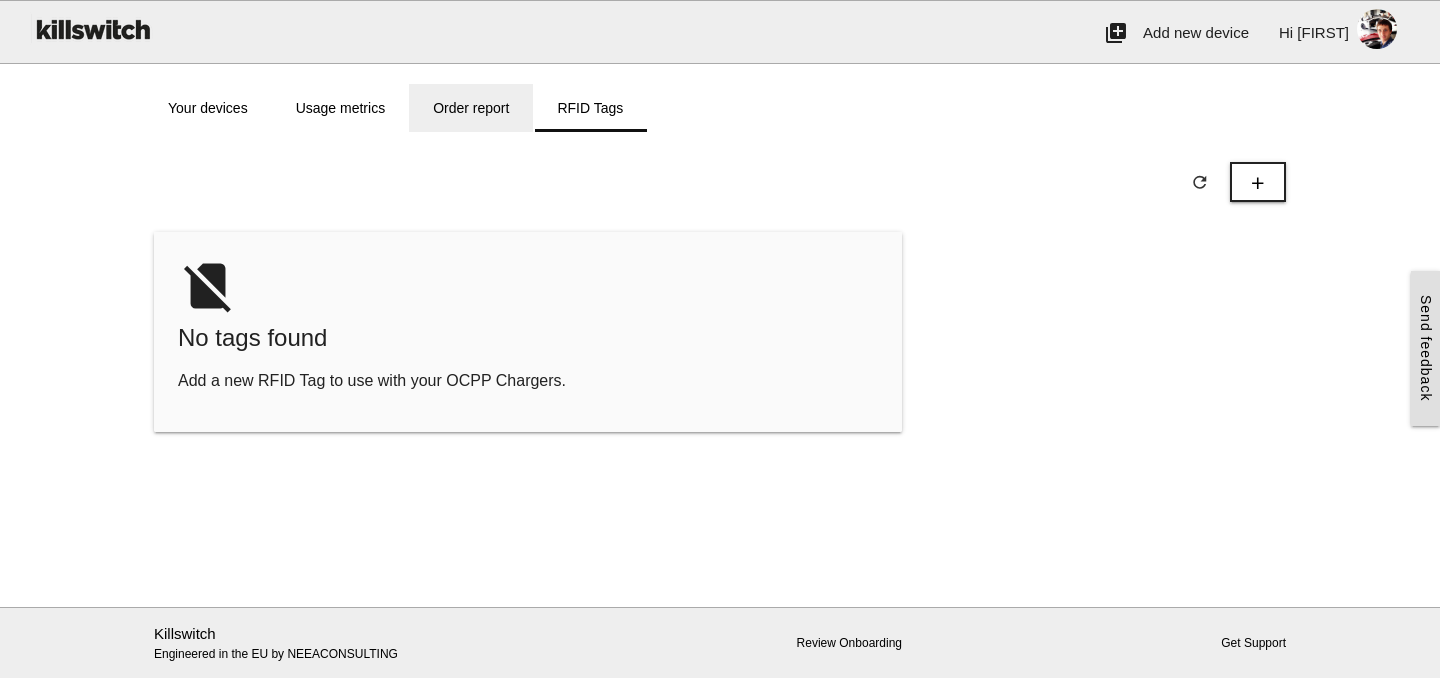 click on "Order report" at bounding box center (471, 108) 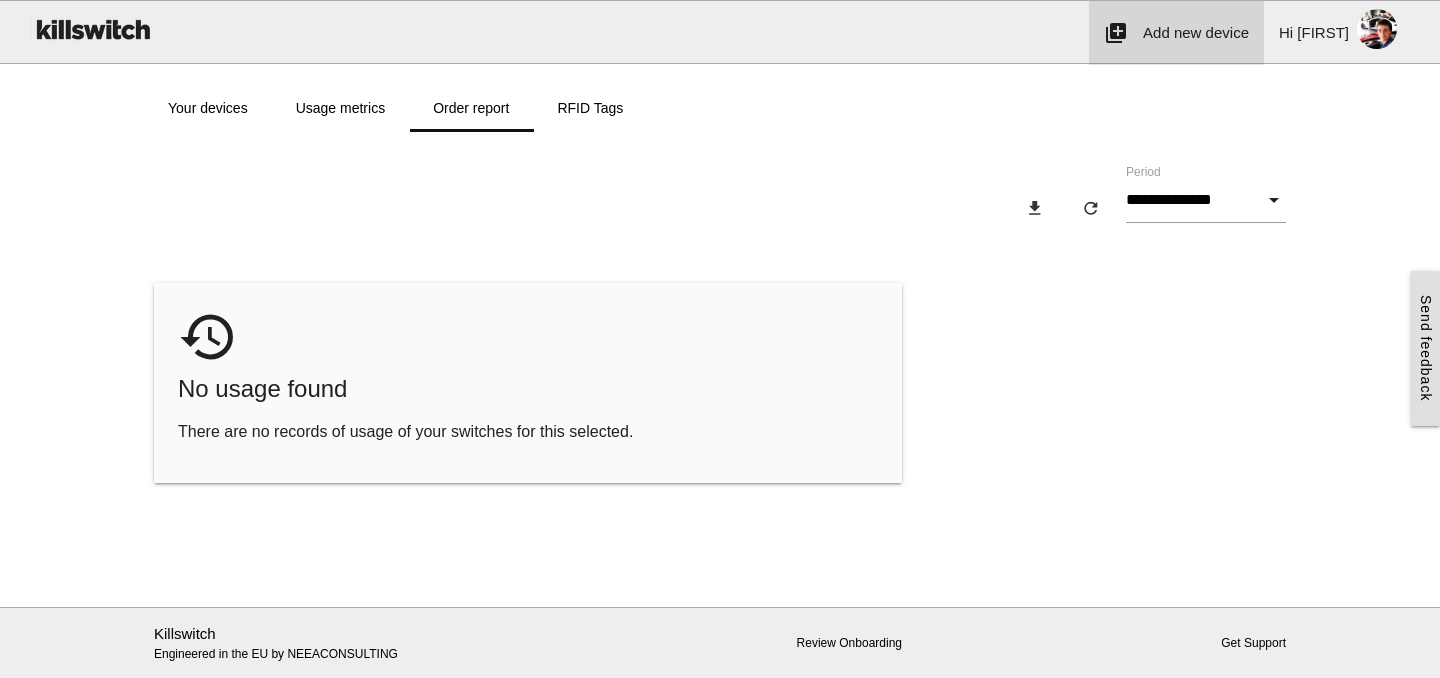 click on "add_to_photos Add new device" at bounding box center [1176, 33] 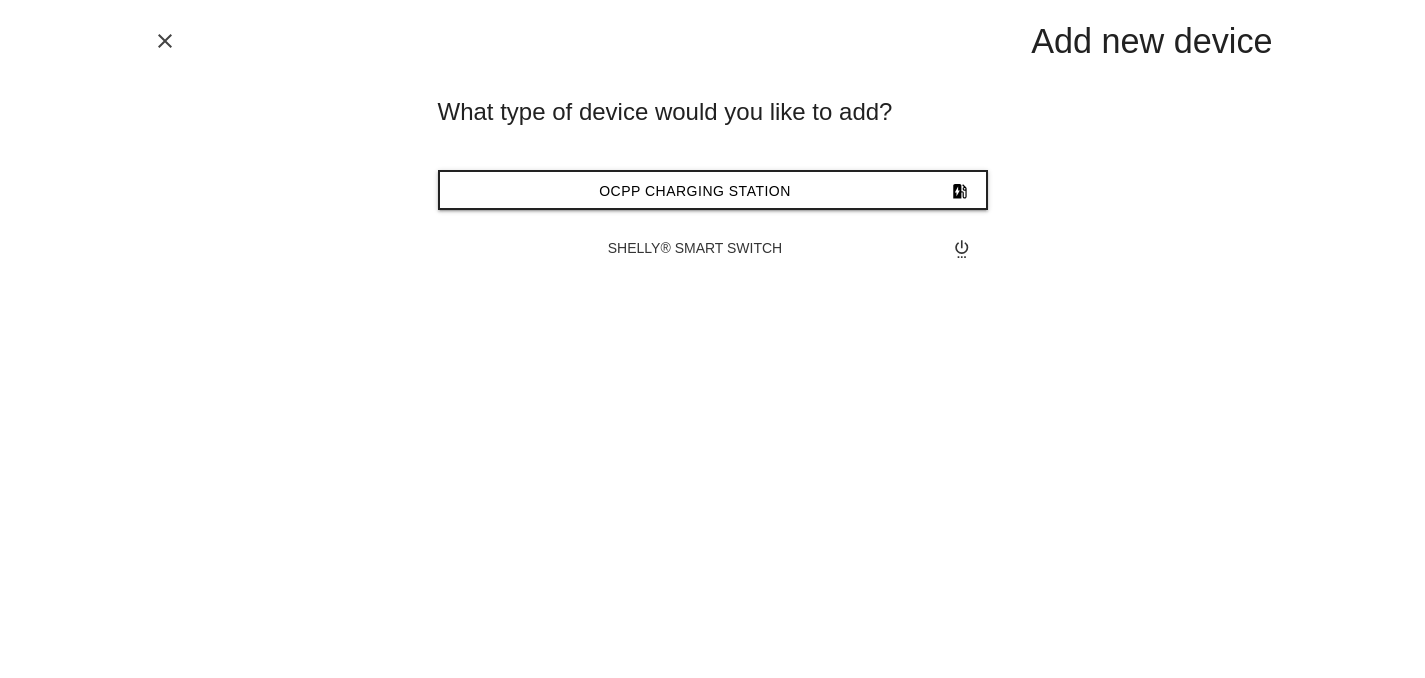 click on "close" at bounding box center [165, 41] 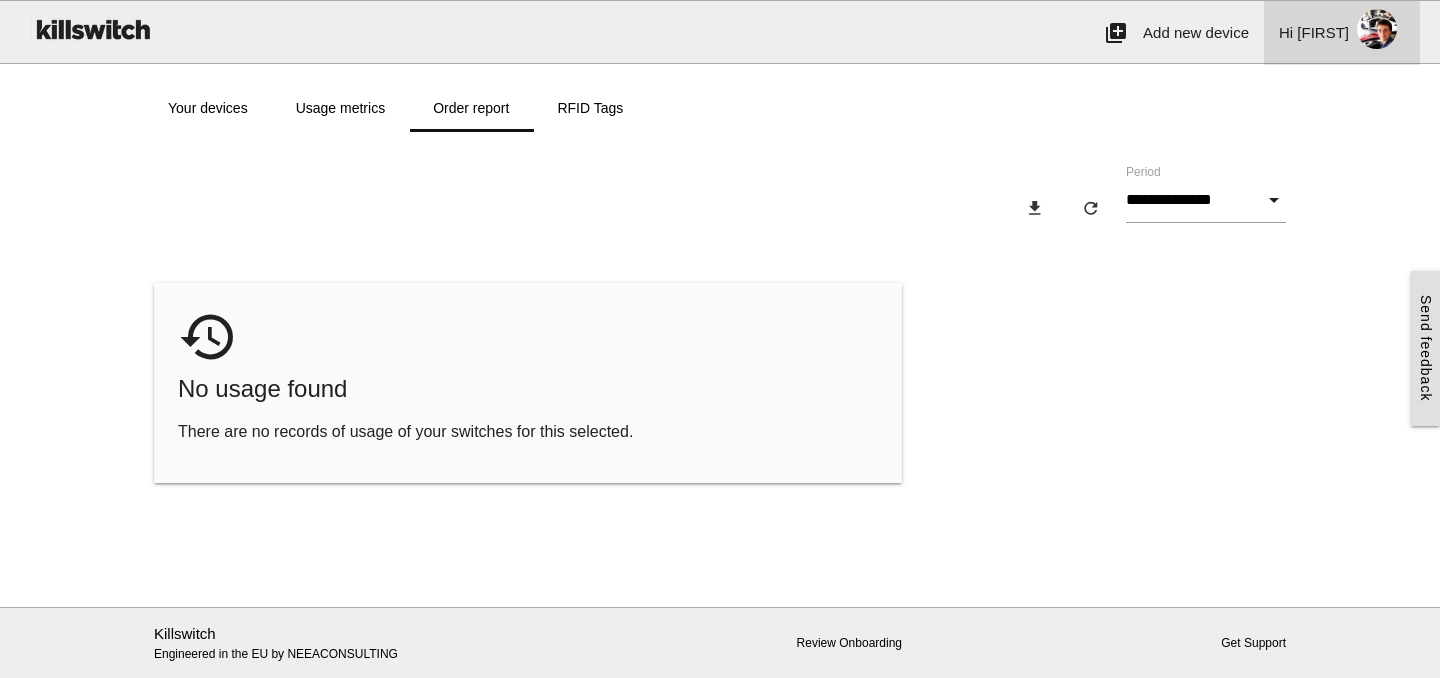 click on "[FIRST]" at bounding box center (1323, 32) 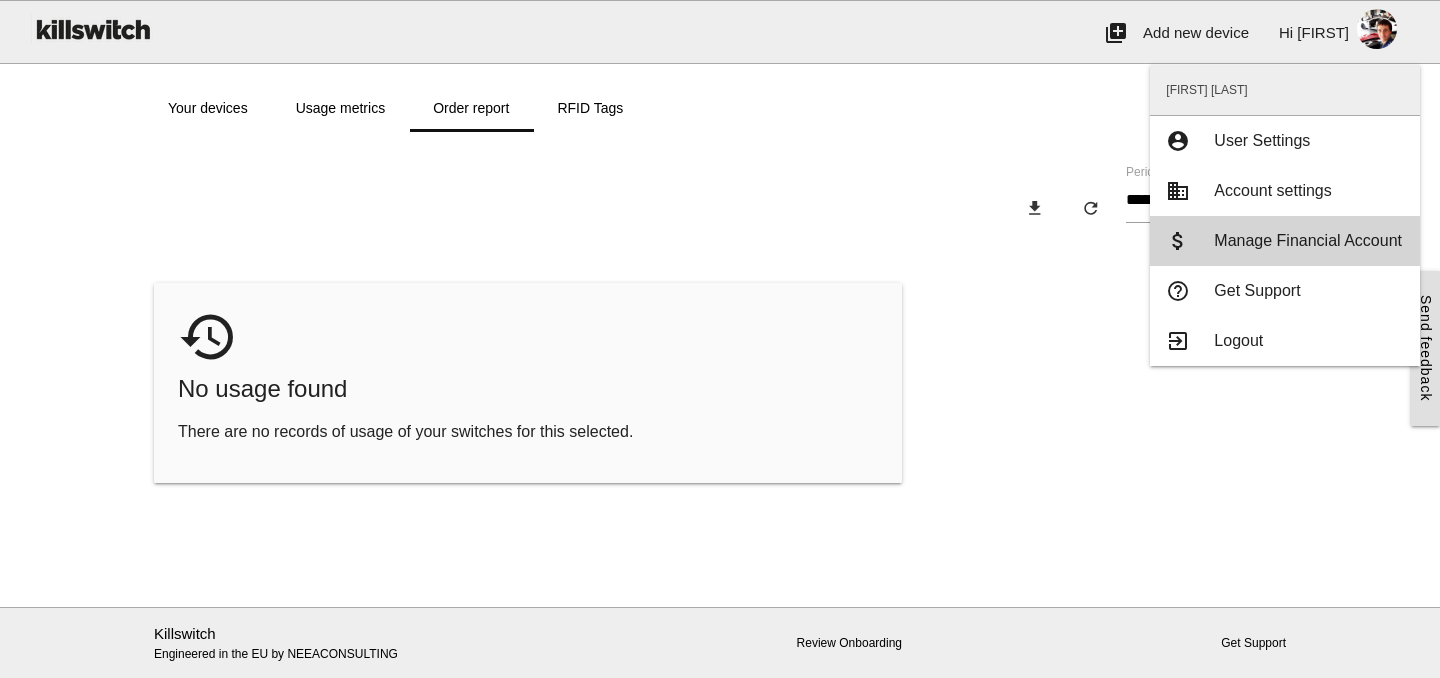 click on "Manage Financial Account" at bounding box center (1262, 140) 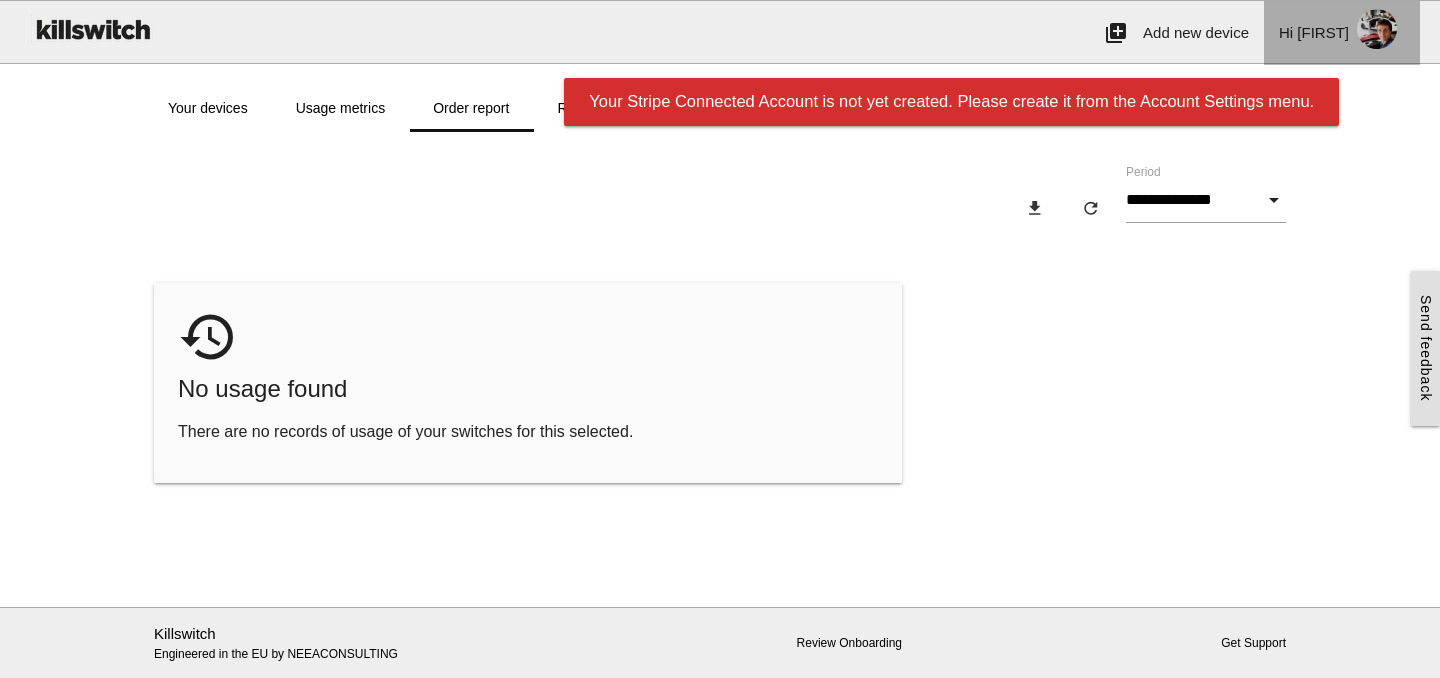 click on "[FIRST]" at bounding box center [1323, 32] 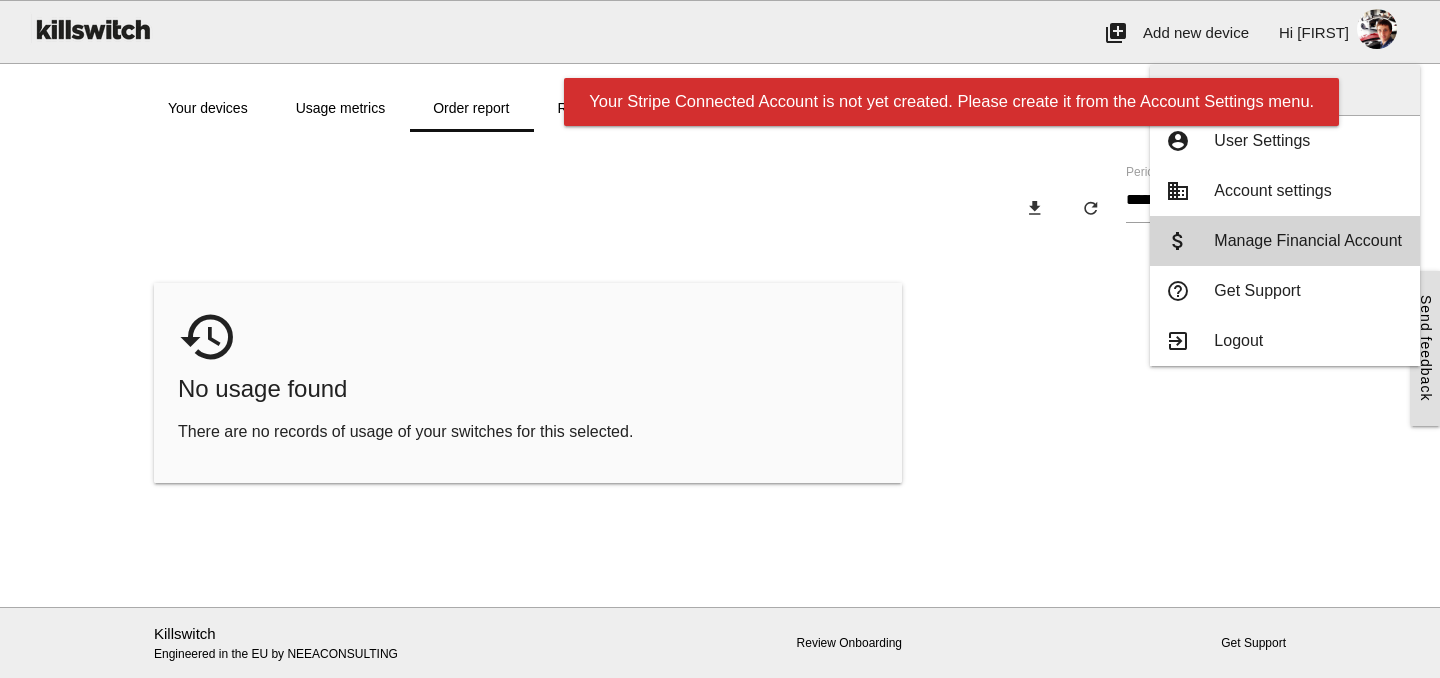 click on "Manage Financial Account" at bounding box center [1262, 140] 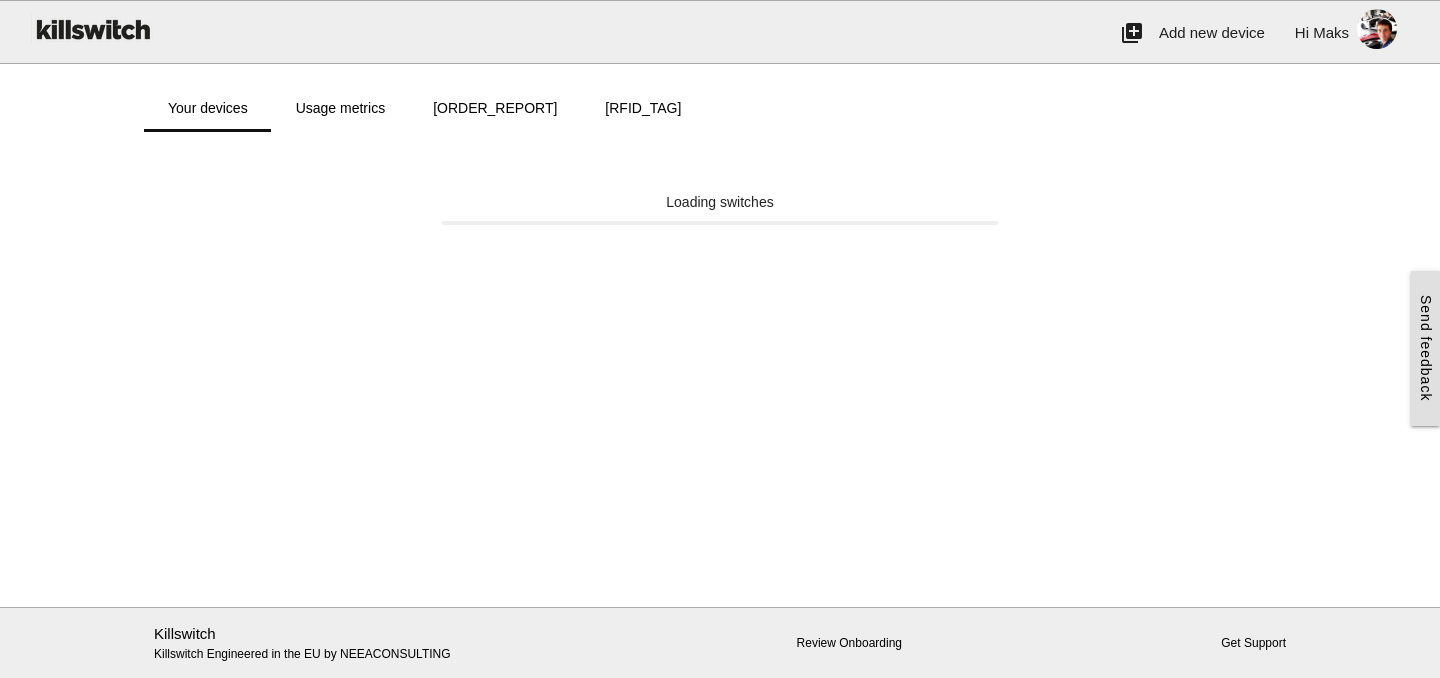 scroll, scrollTop: 0, scrollLeft: 0, axis: both 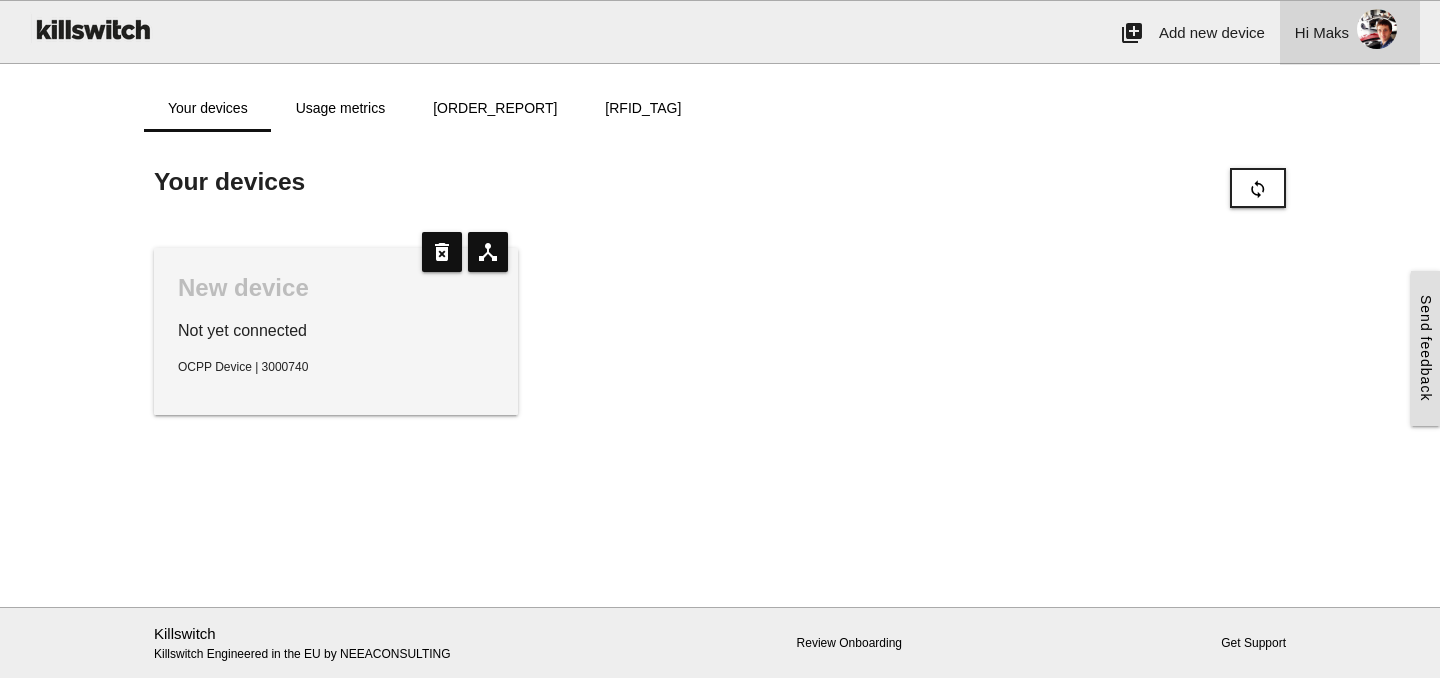 click on "Hi   Maks person" at bounding box center [1350, 33] 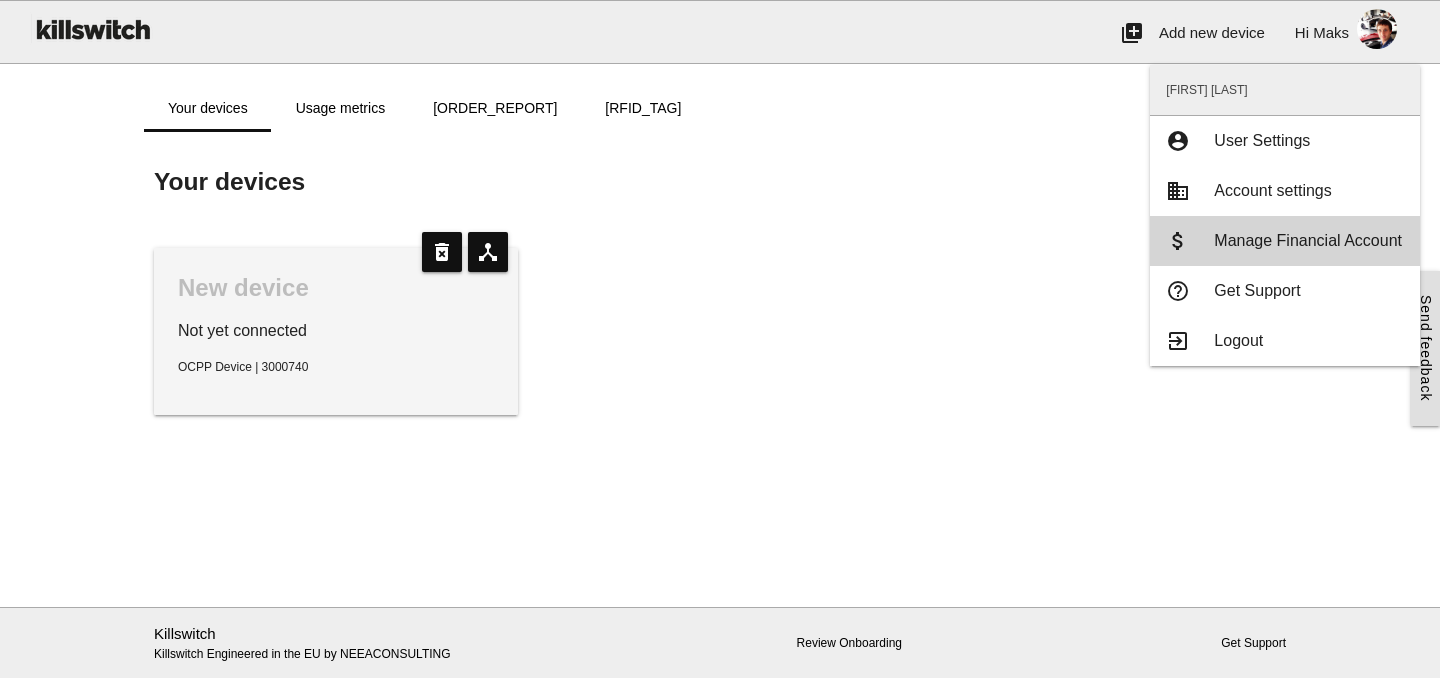 click on "Manage Financial Account" at bounding box center (1262, 140) 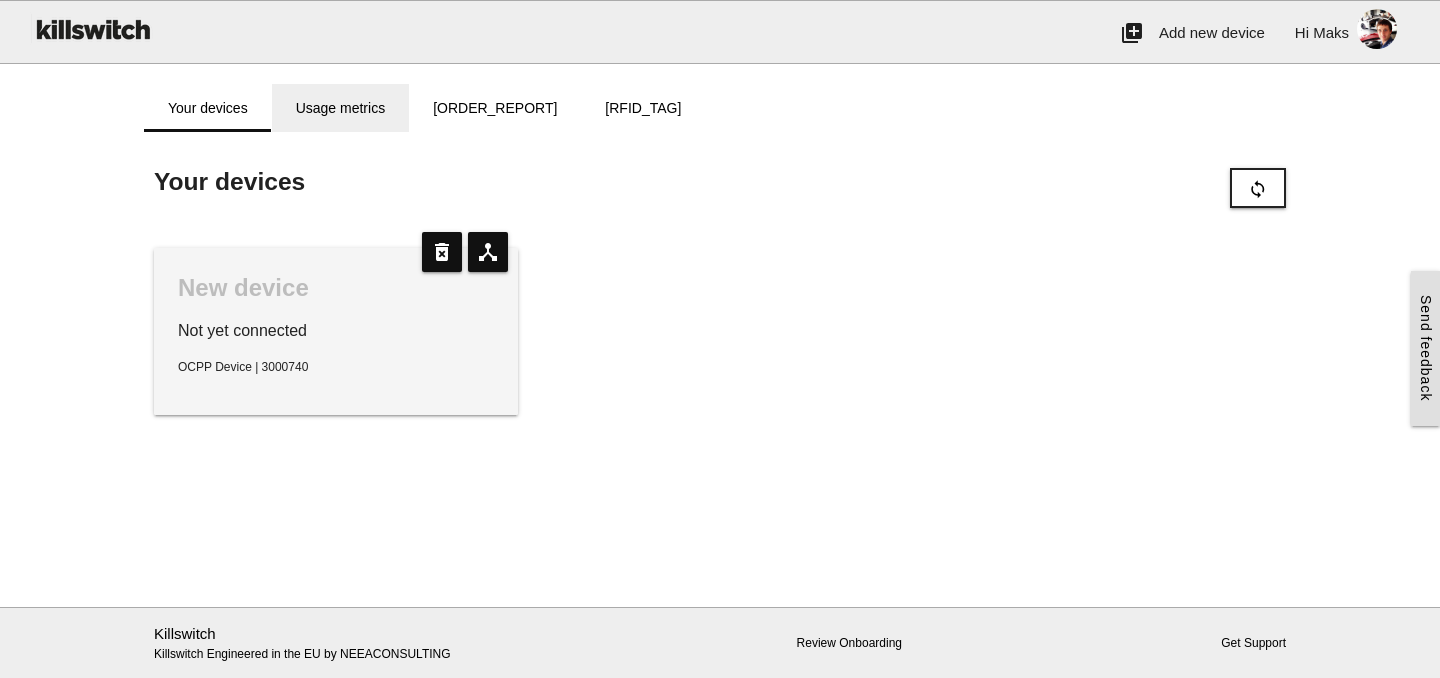 click on "Usage metrics" at bounding box center [340, 108] 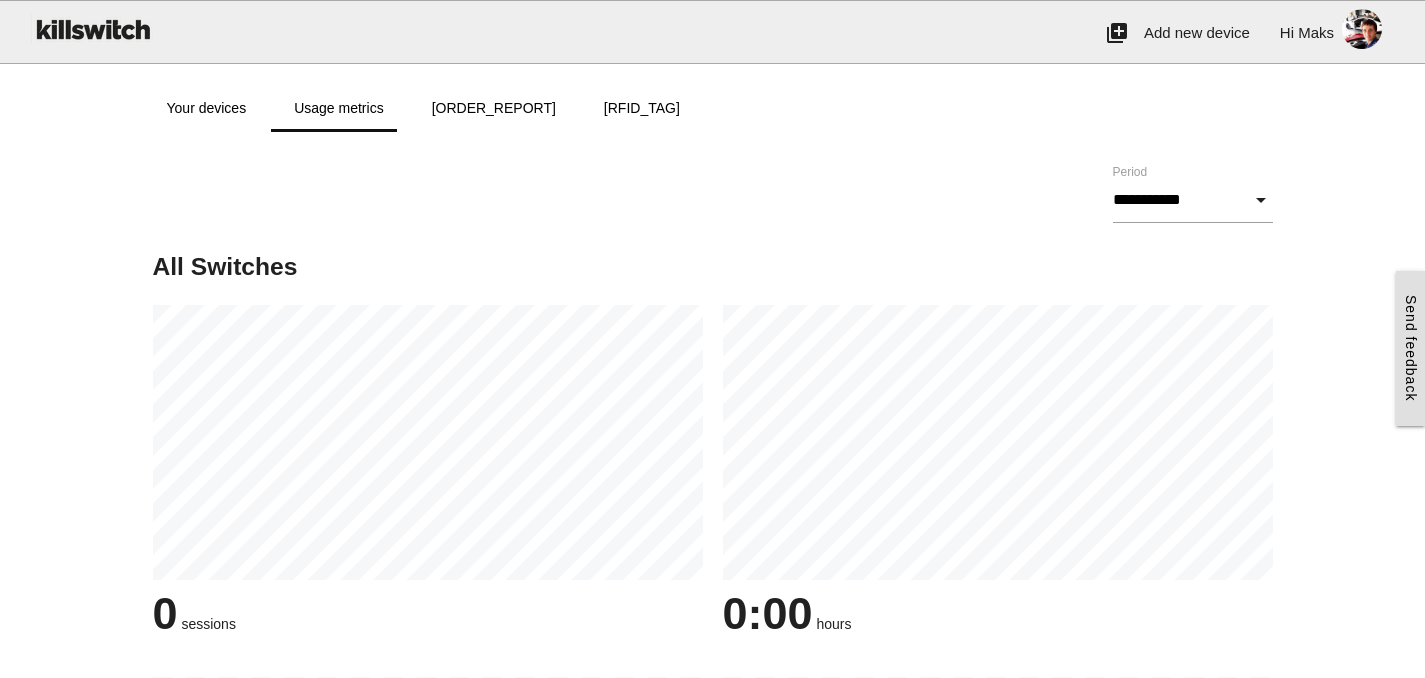click at bounding box center (92, 29) 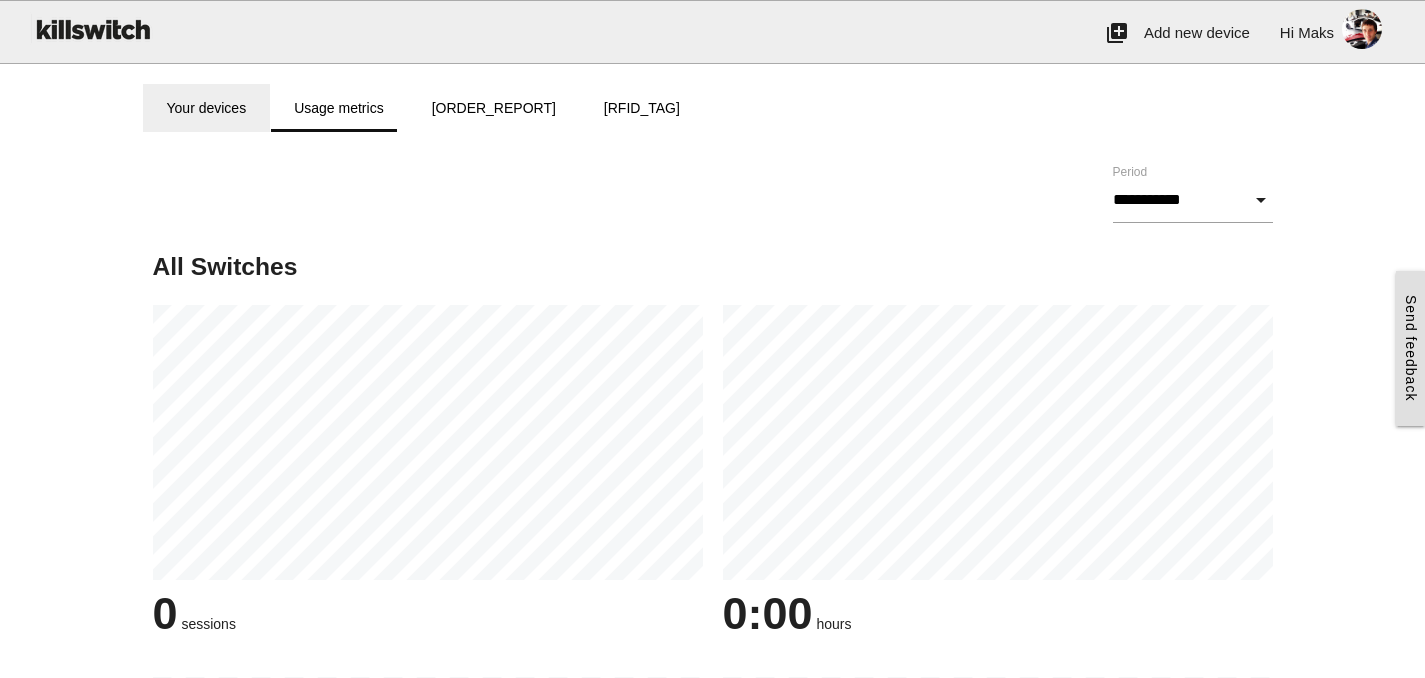 click on "Your devices" at bounding box center [207, 108] 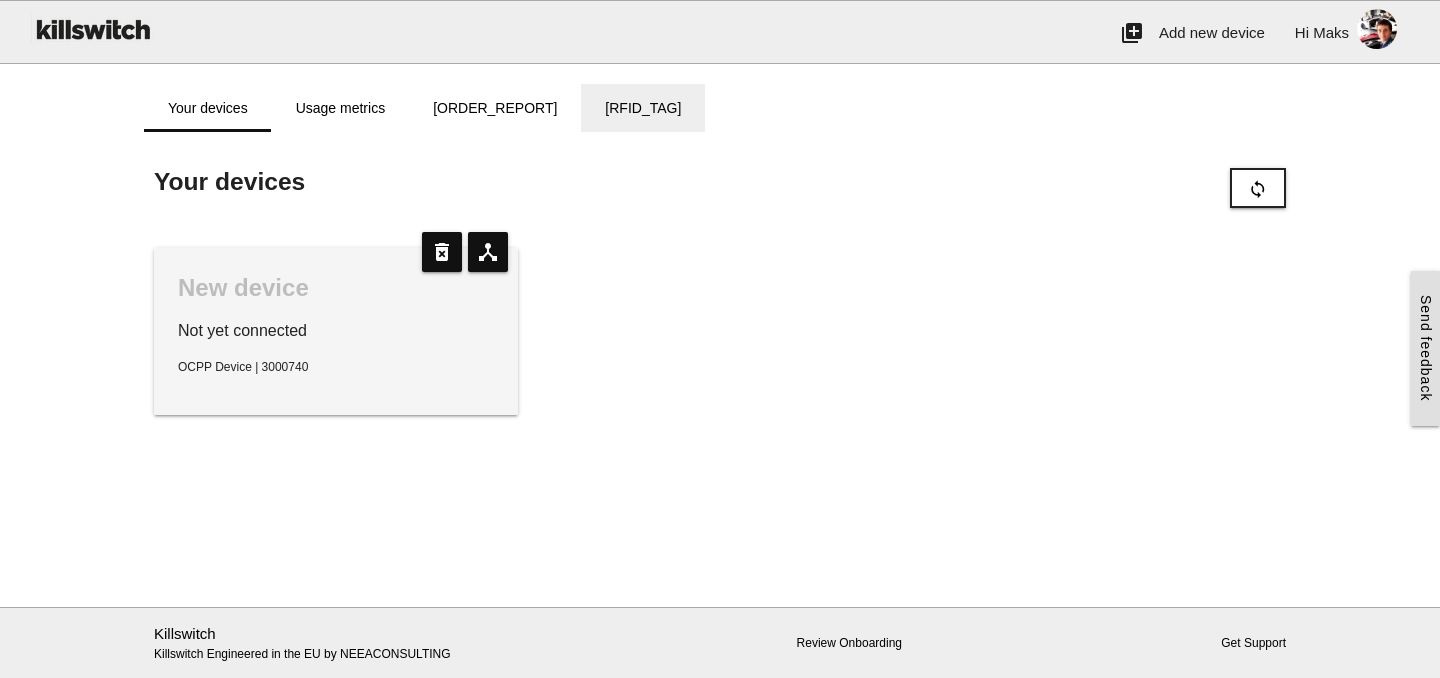 click on "RFID Tags" at bounding box center [643, 108] 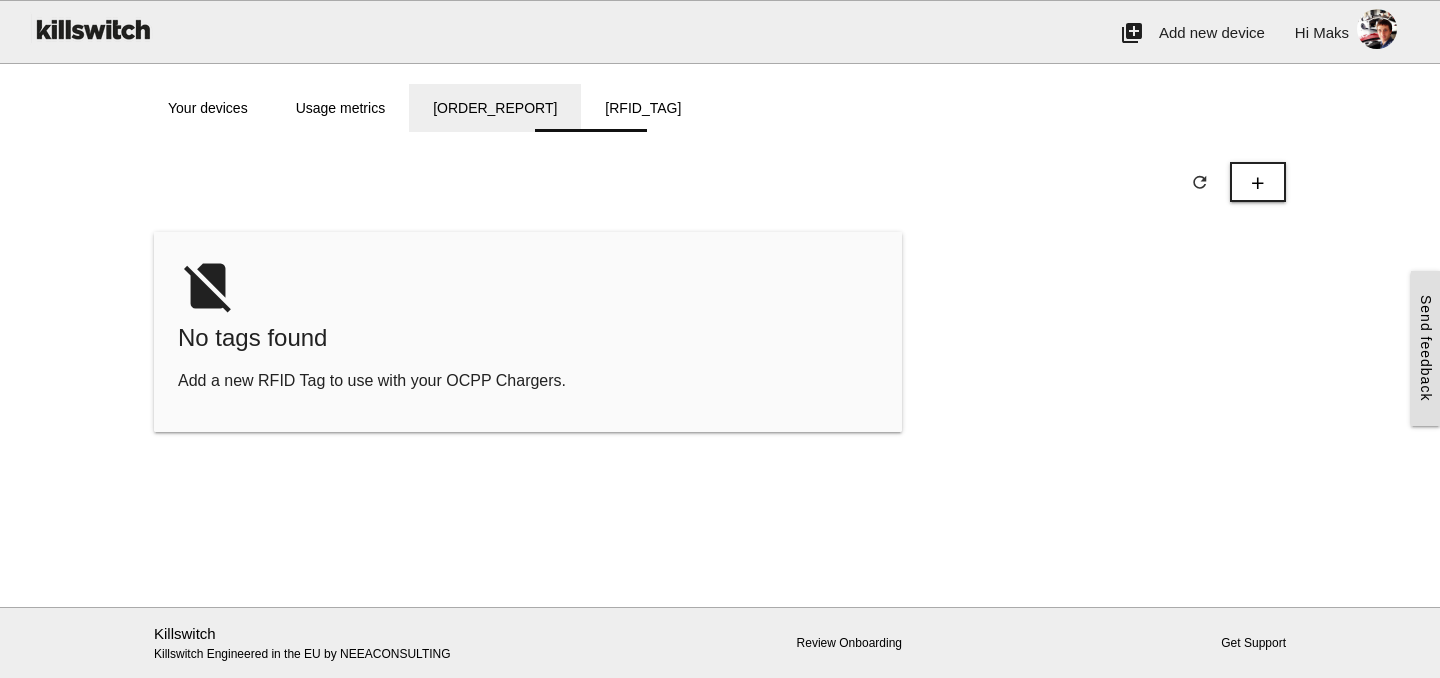click on "Order report" at bounding box center [495, 108] 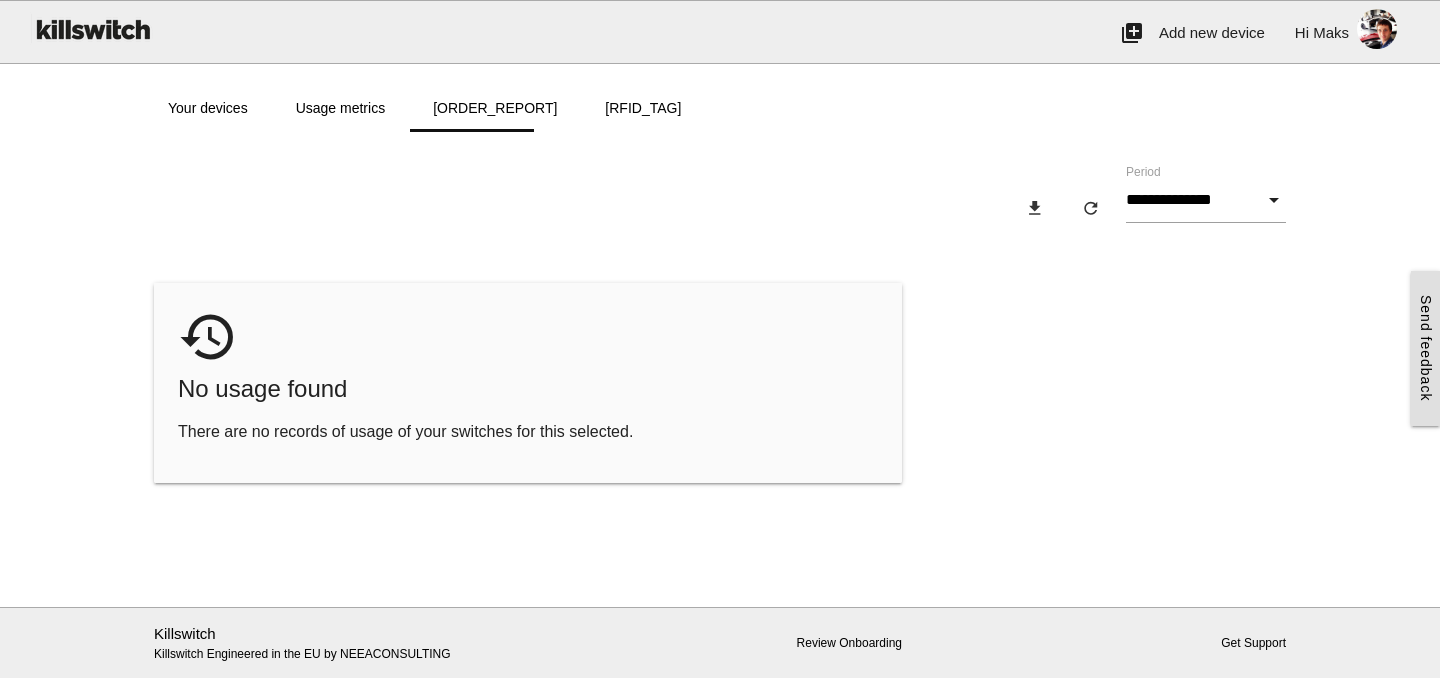 click at bounding box center [92, 29] 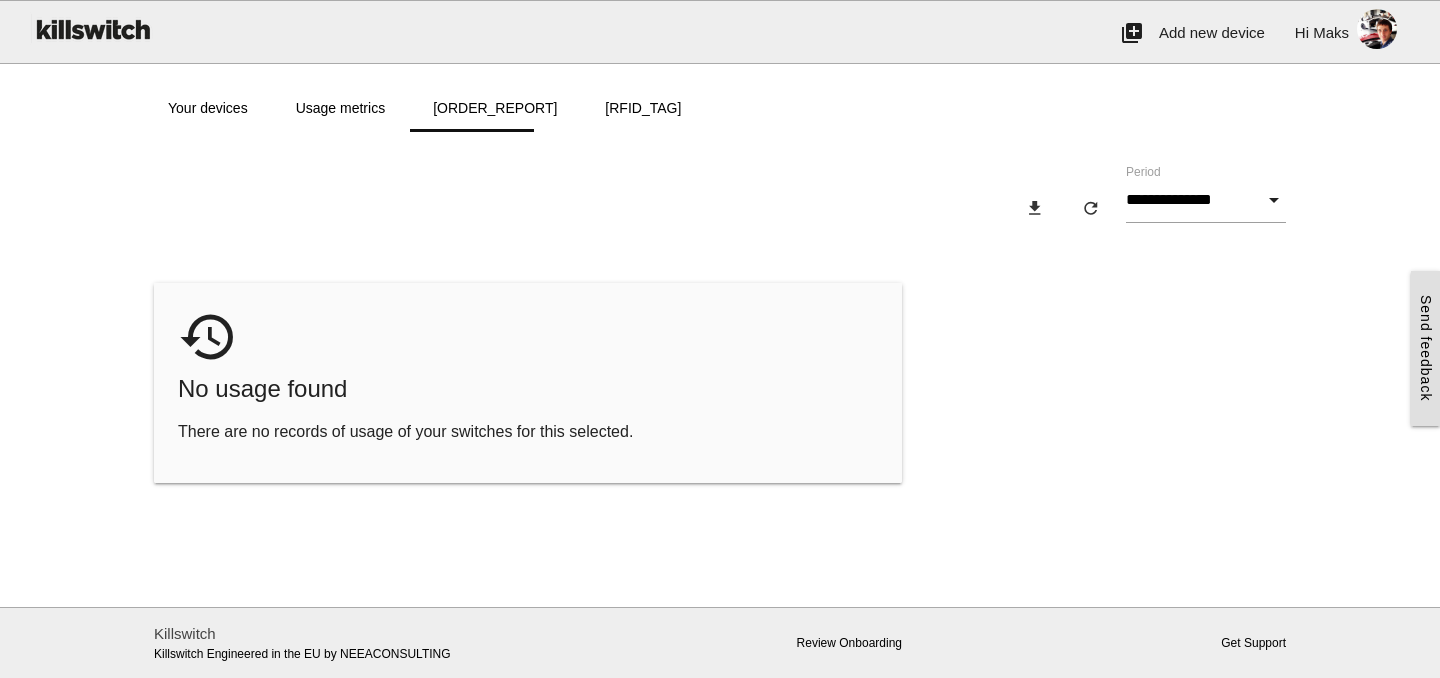click on "Killswitch" at bounding box center [185, 633] 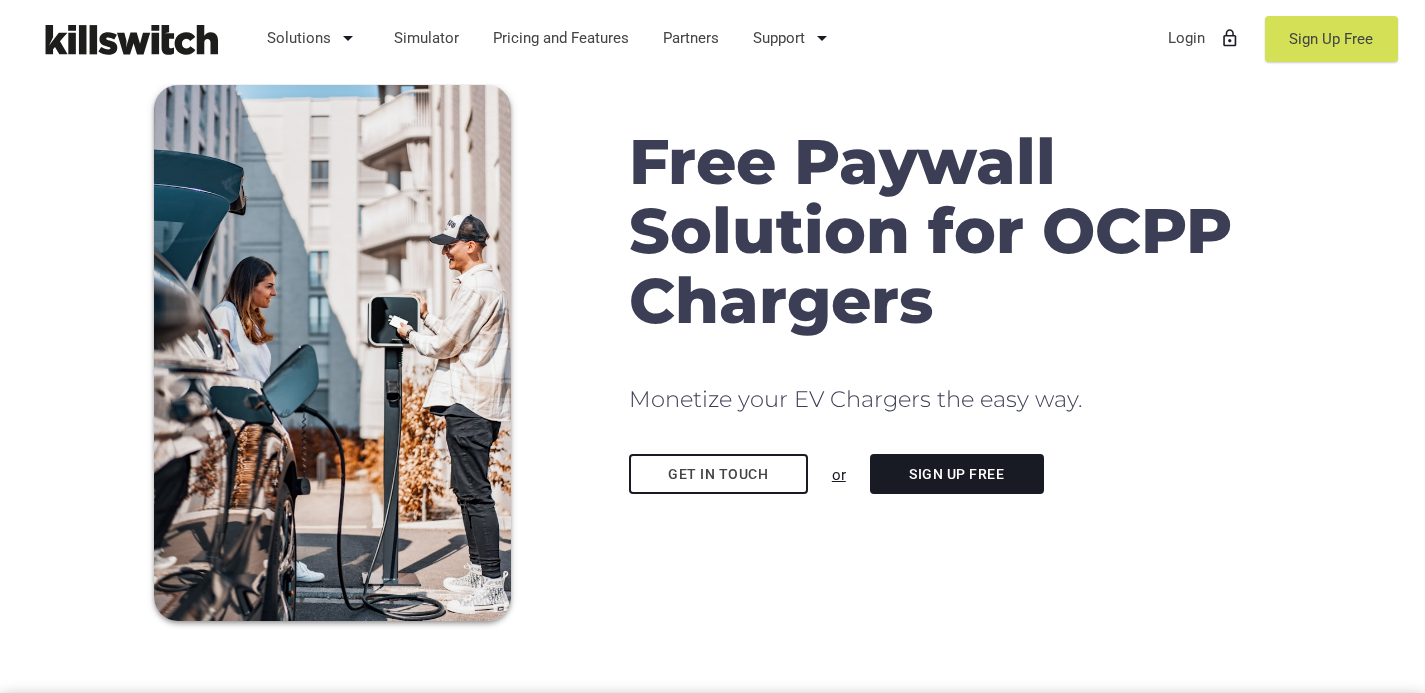scroll, scrollTop: 0, scrollLeft: 0, axis: both 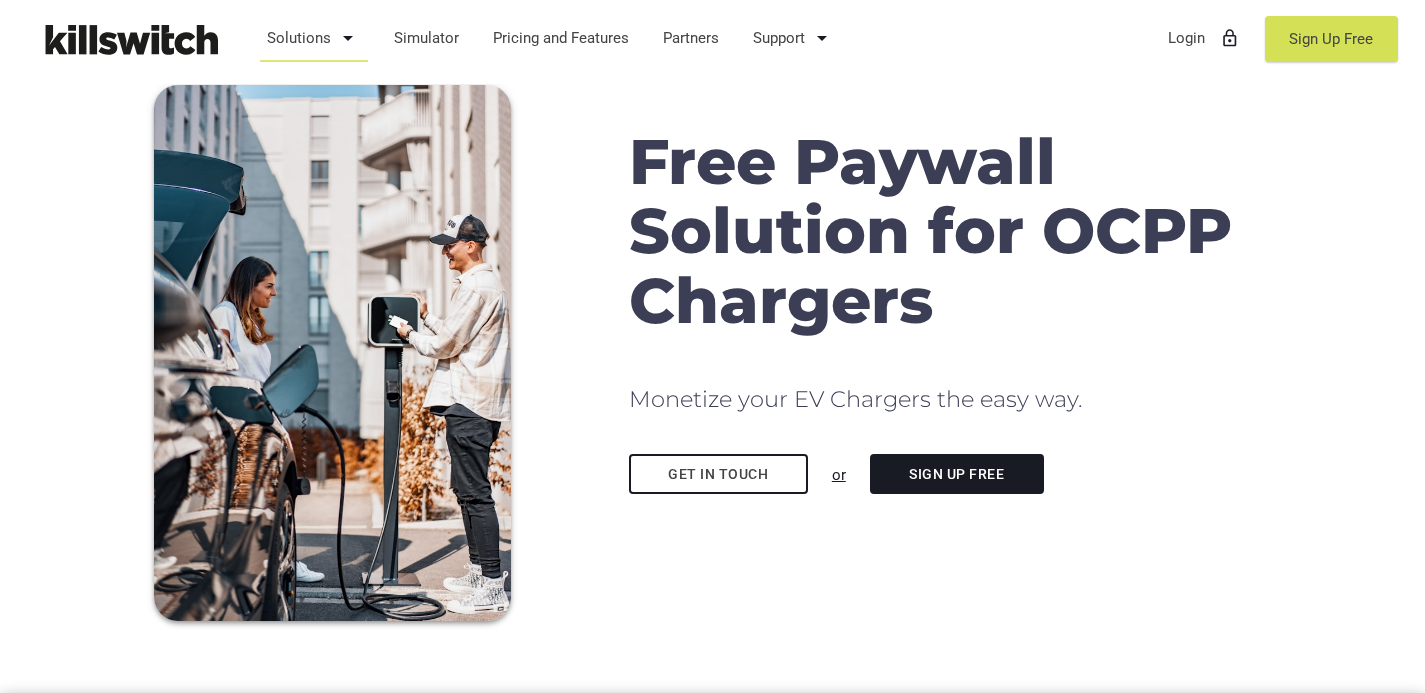 click on "Solutions  arrow_drop_down" at bounding box center (314, 38) 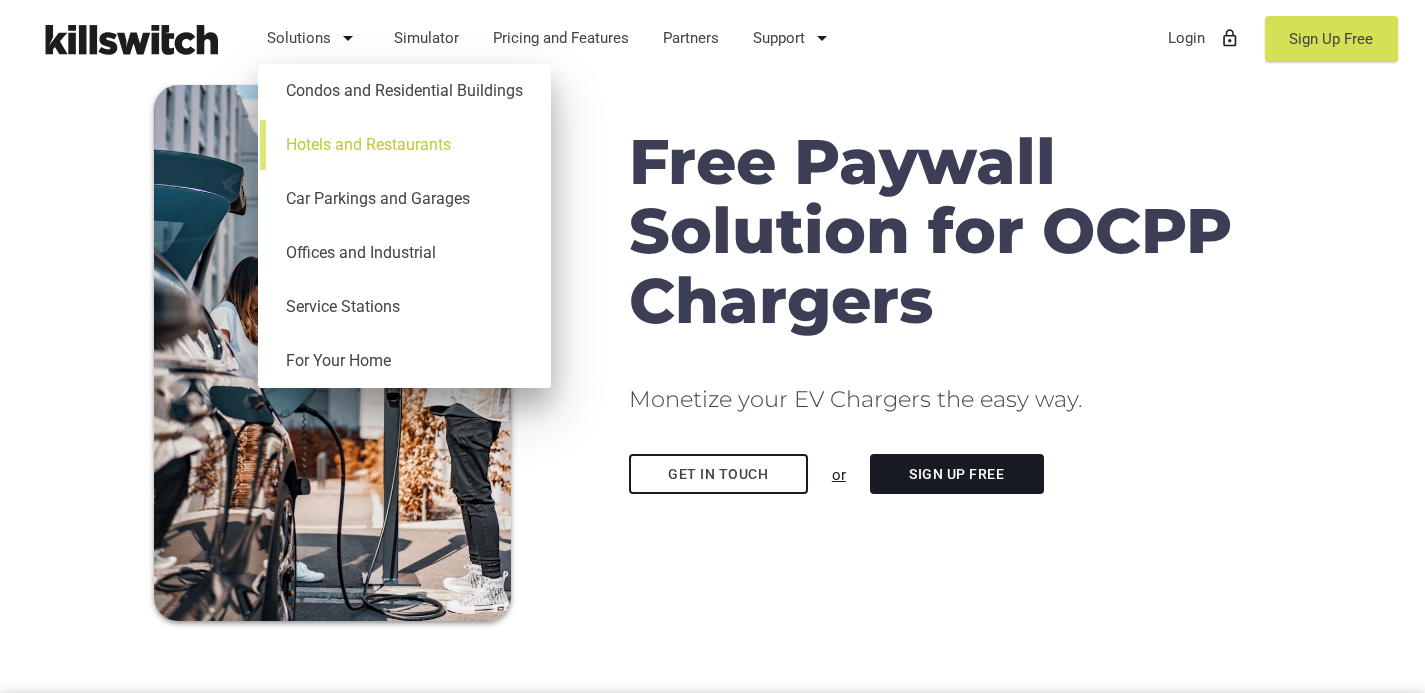 click on "Hotels and Restaurants" at bounding box center (404, 145) 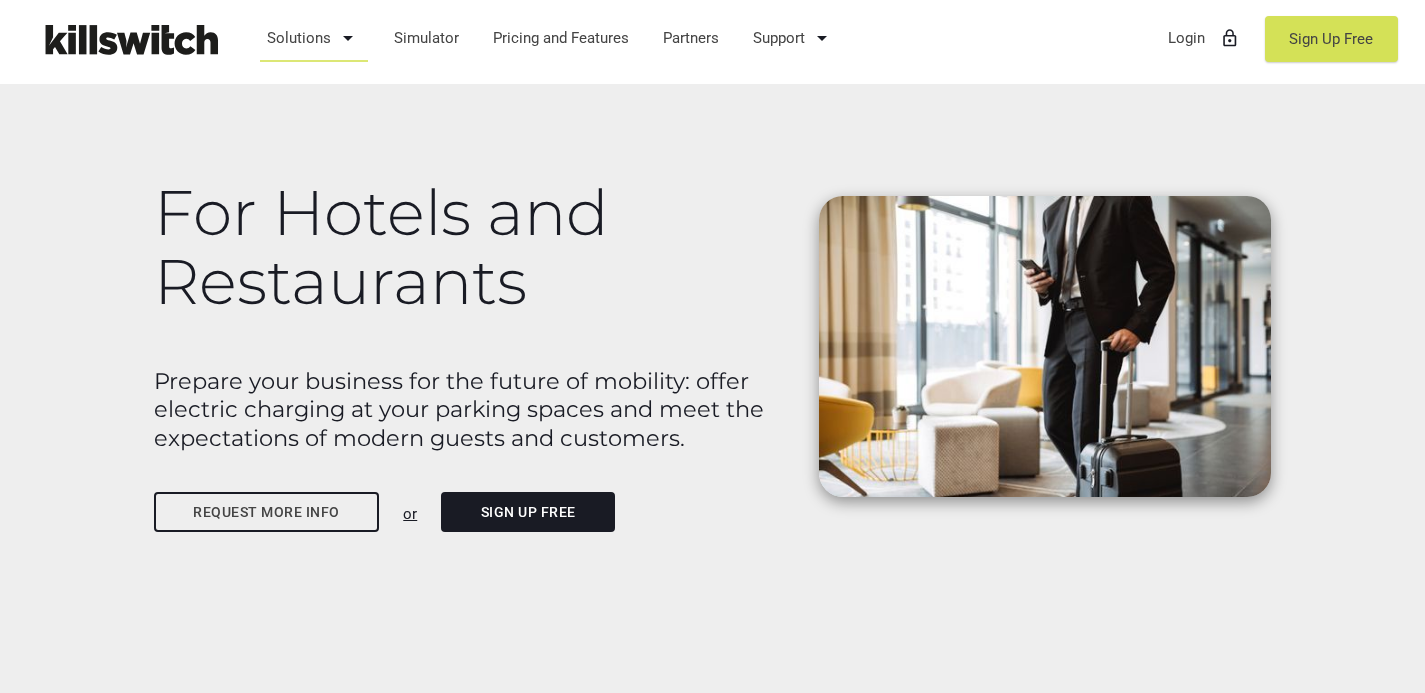 scroll, scrollTop: 0, scrollLeft: 0, axis: both 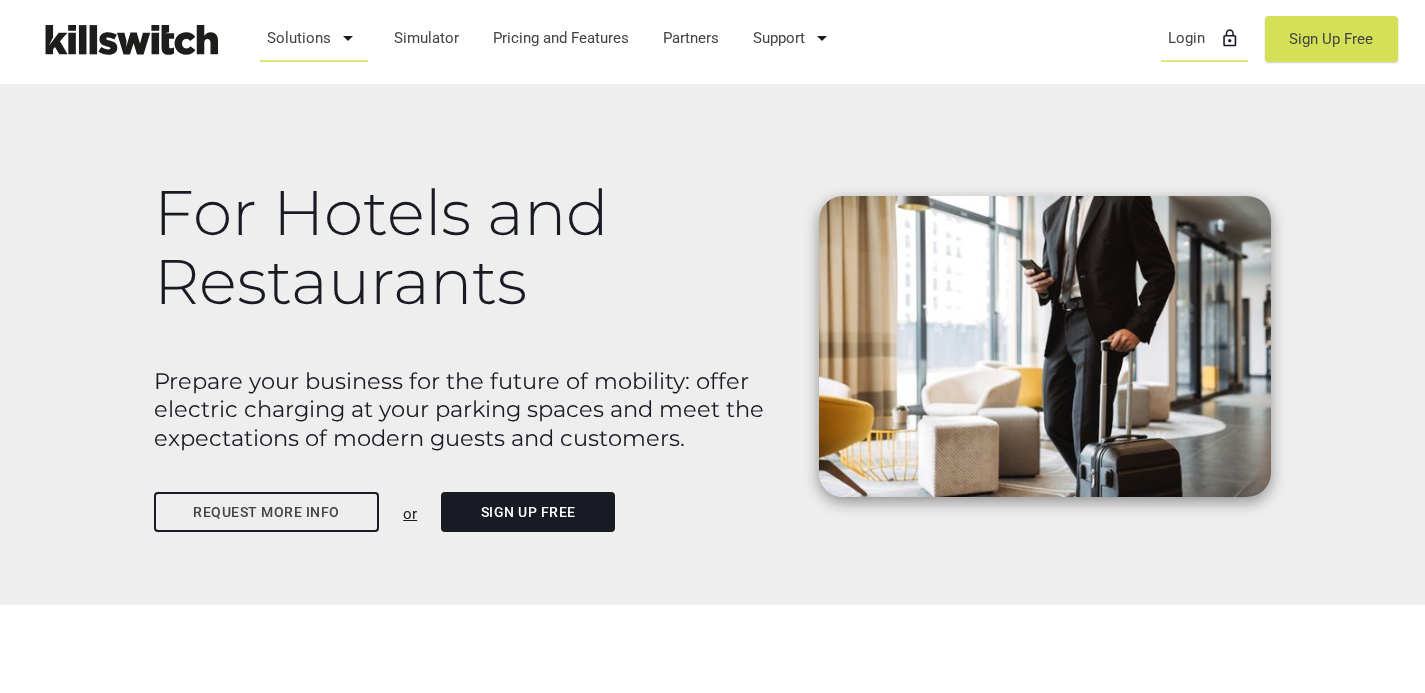 click on "Login  lock_outline" at bounding box center (1204, 38) 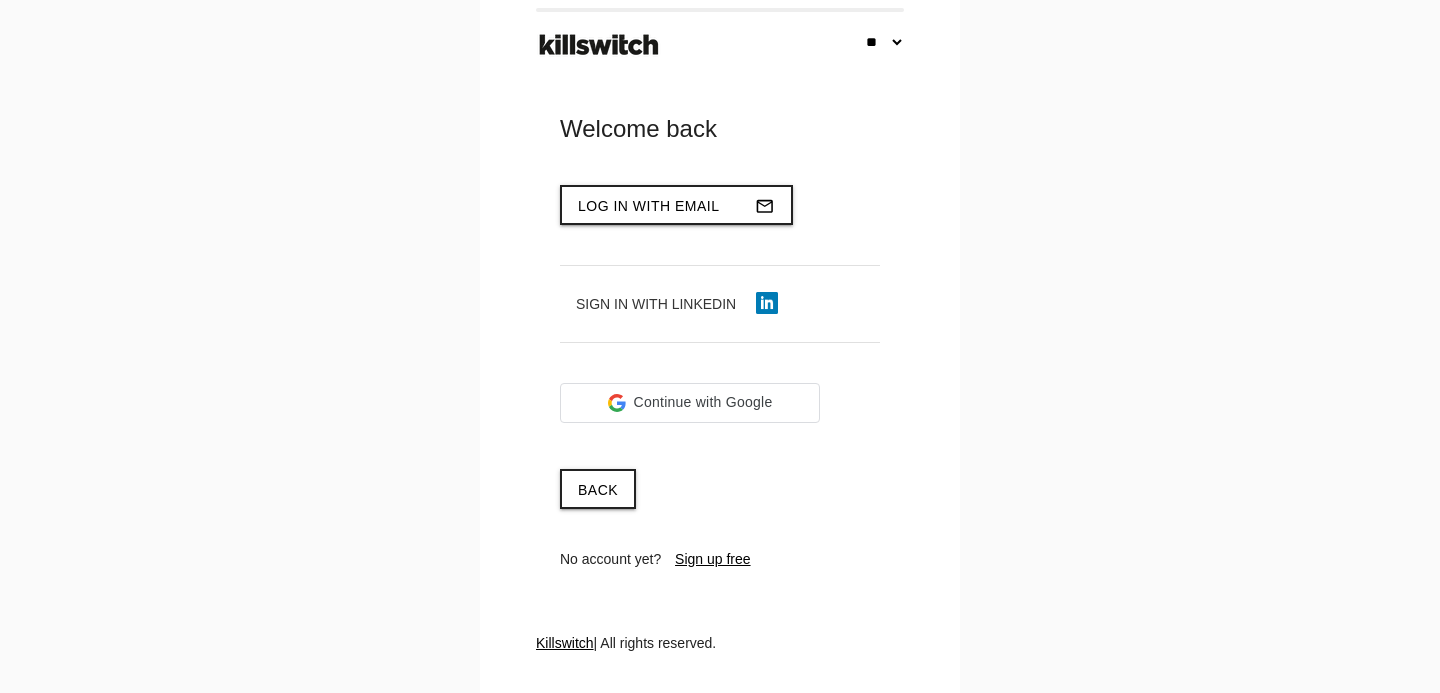 scroll, scrollTop: 0, scrollLeft: 0, axis: both 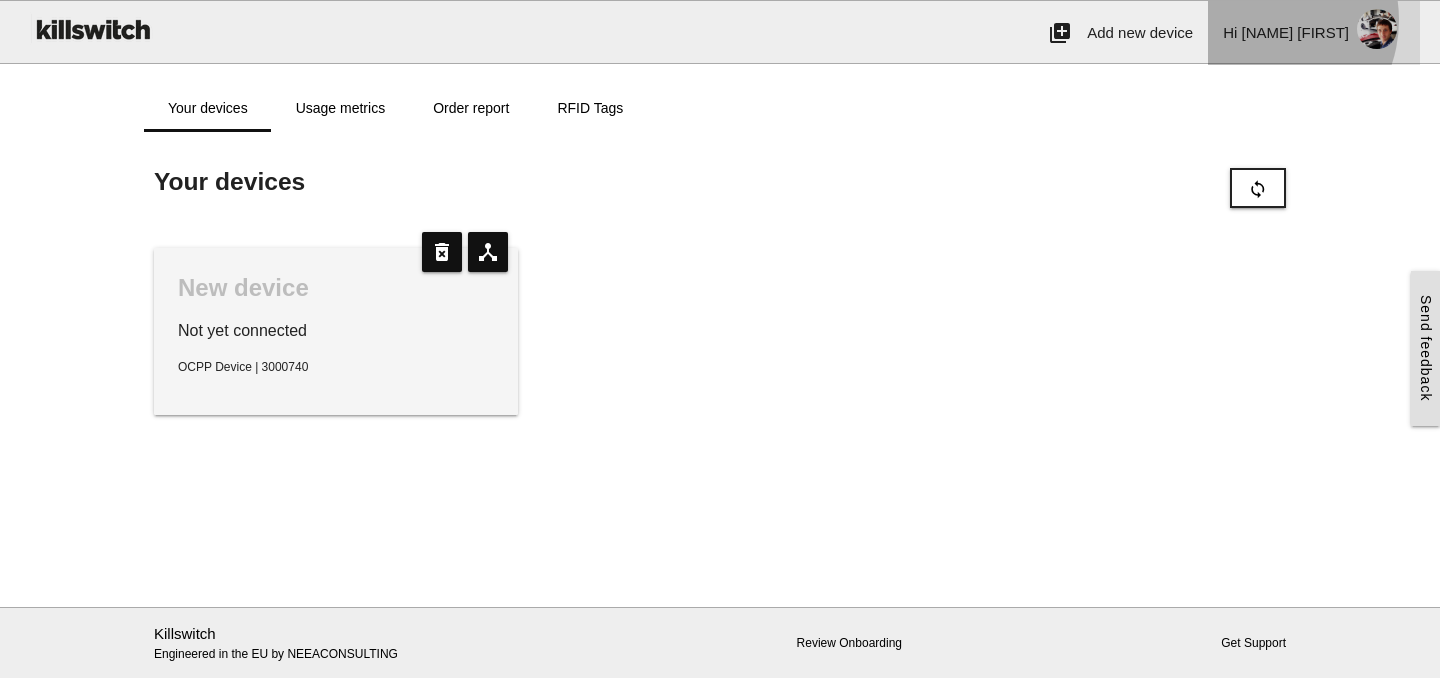 click on "Hi   Maks person" at bounding box center [1314, 33] 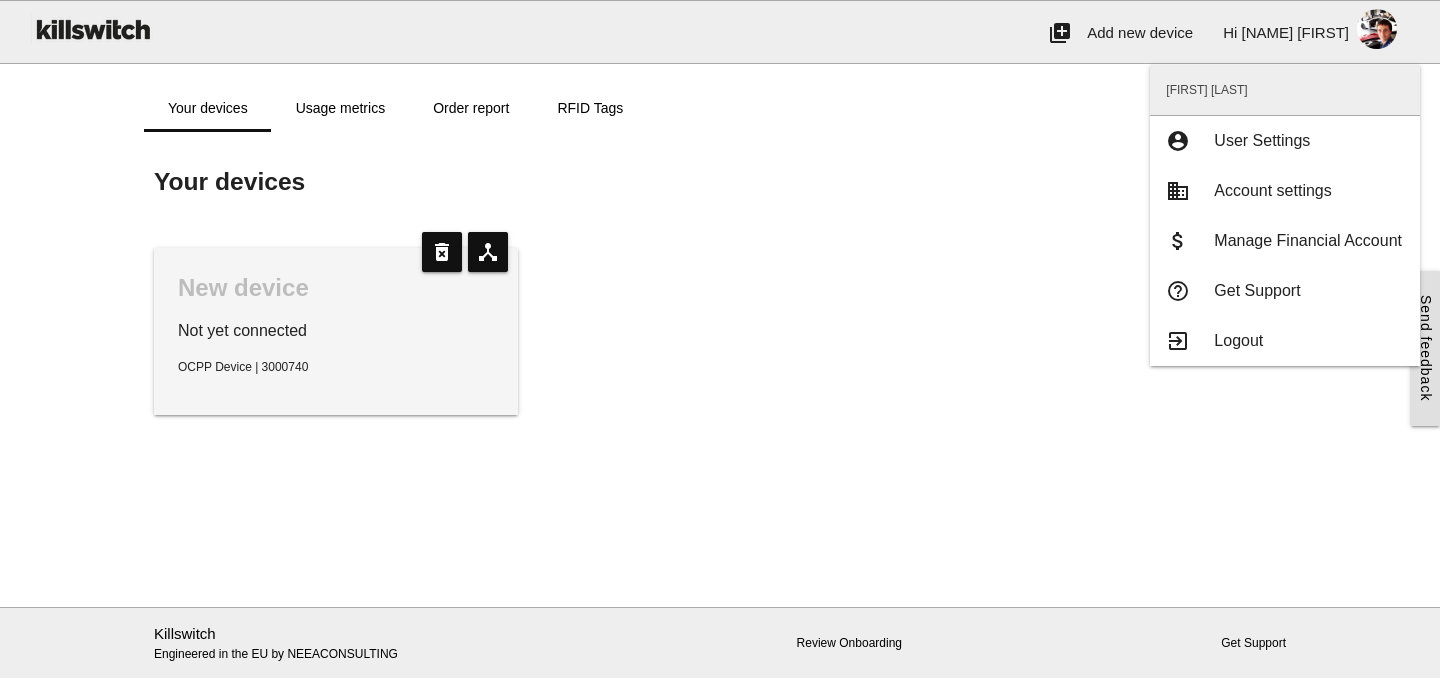 click at bounding box center (92, 29) 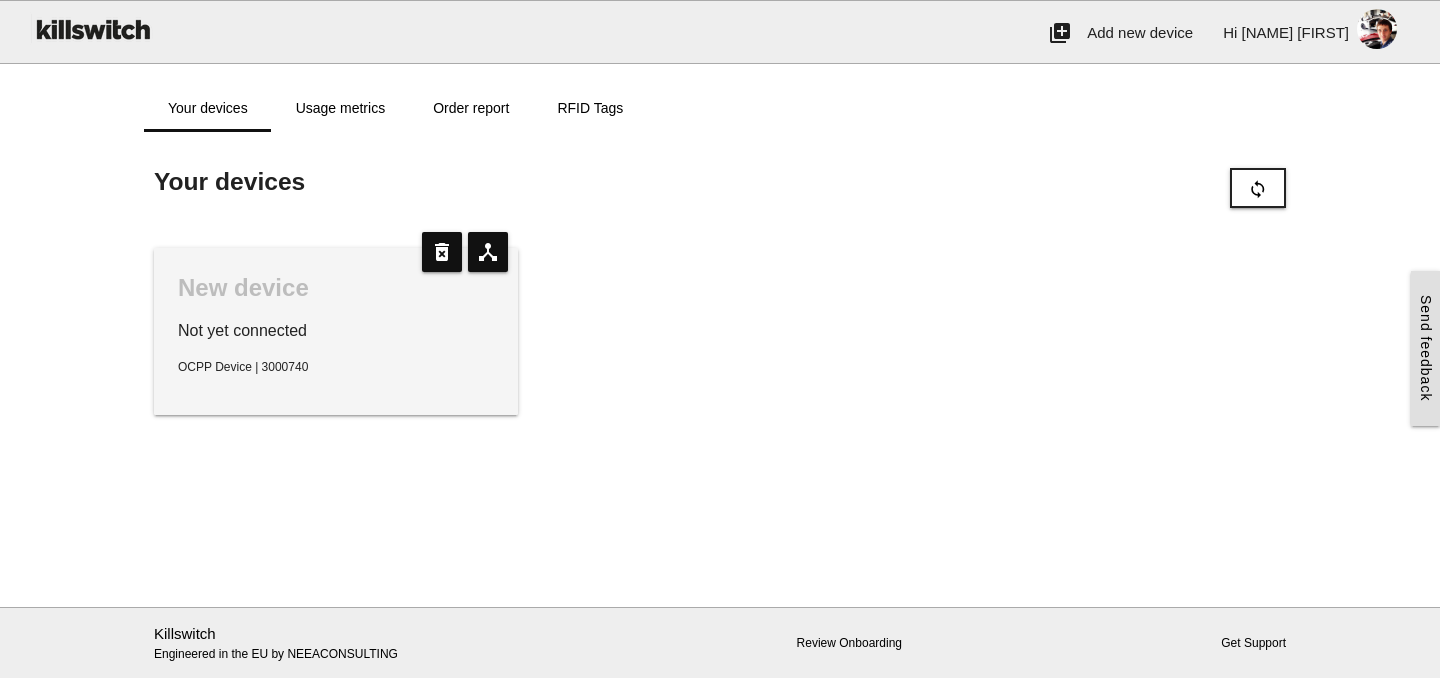 click at bounding box center (92, 29) 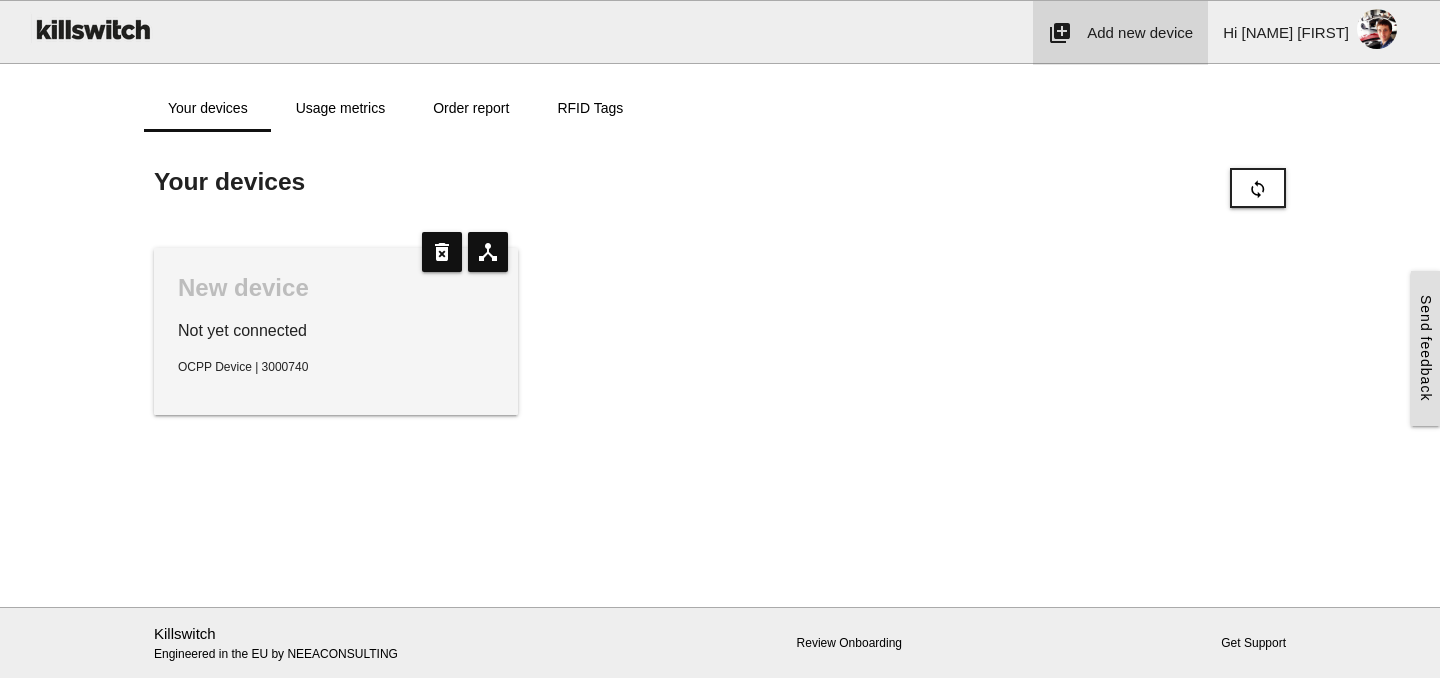 click on "add_to_photos Add new device" at bounding box center [1120, 33] 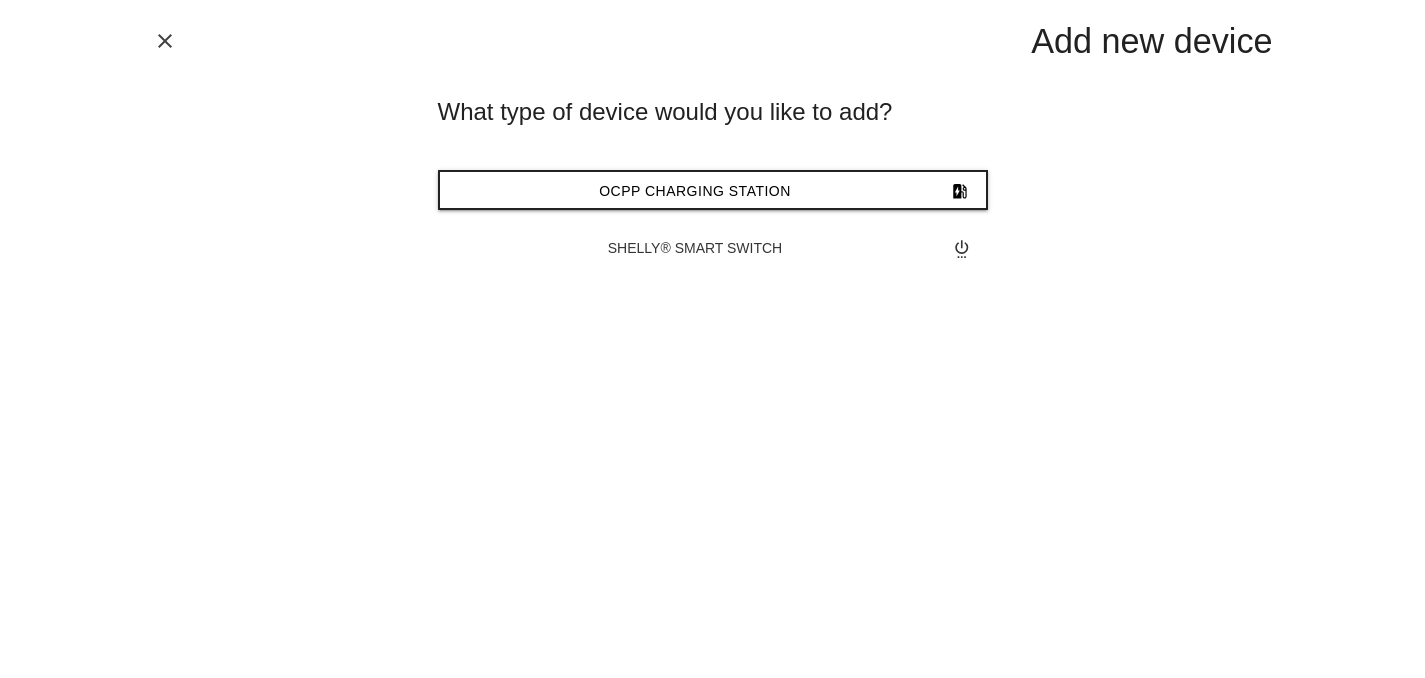 click on "close" at bounding box center [165, 41] 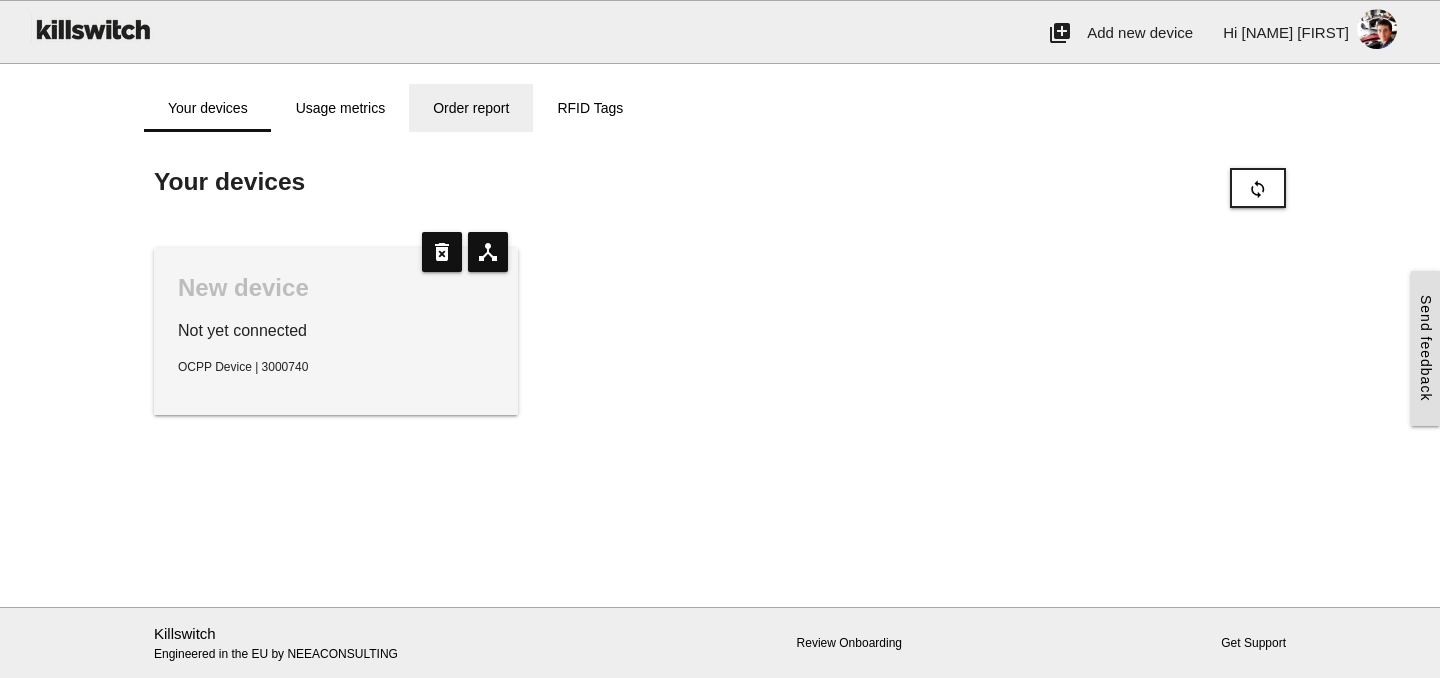 click on "Order report" at bounding box center [471, 108] 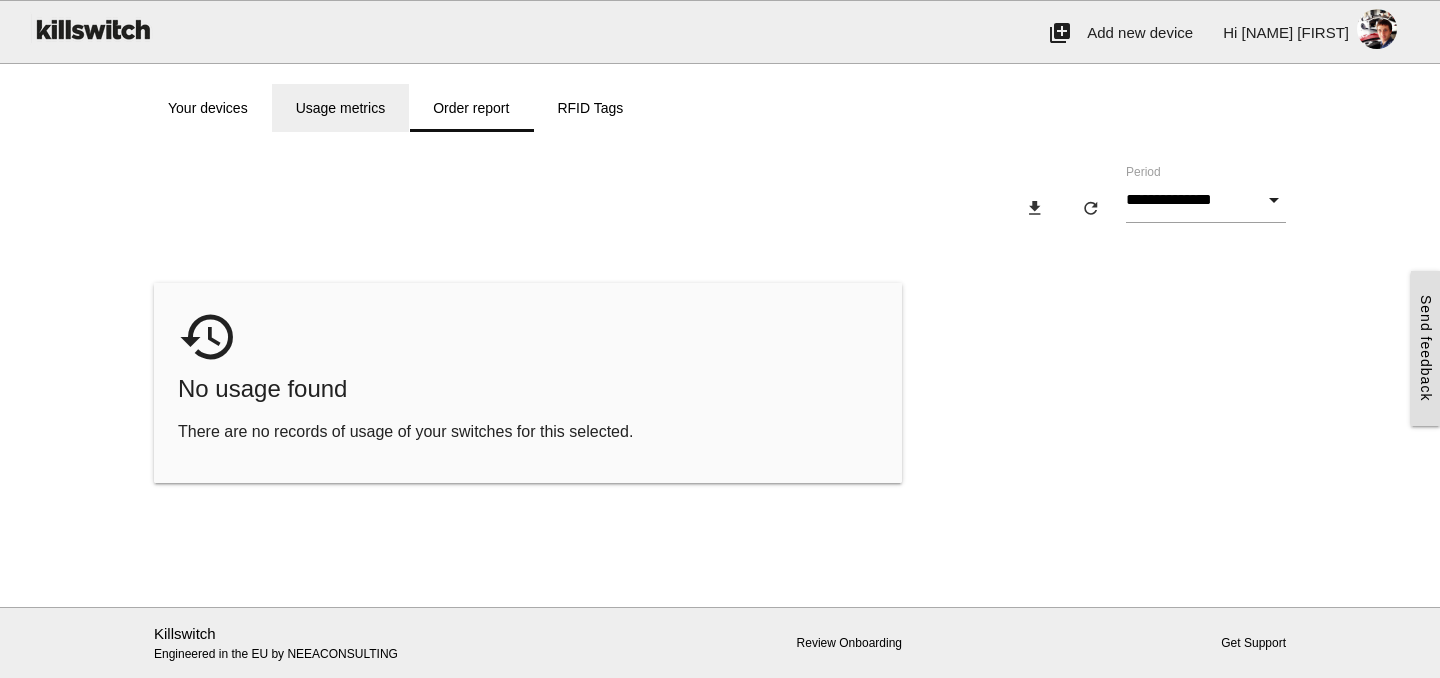 click on "Usage metrics" at bounding box center (340, 108) 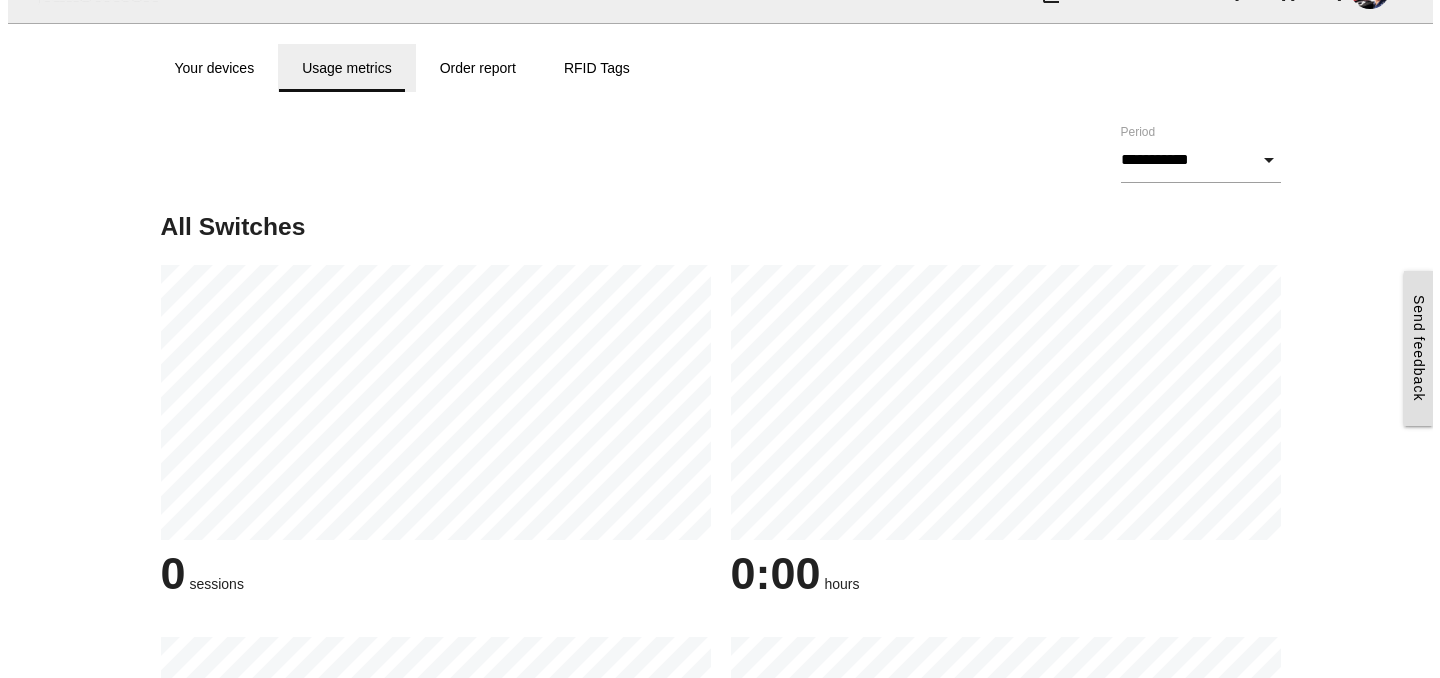 scroll, scrollTop: 0, scrollLeft: 0, axis: both 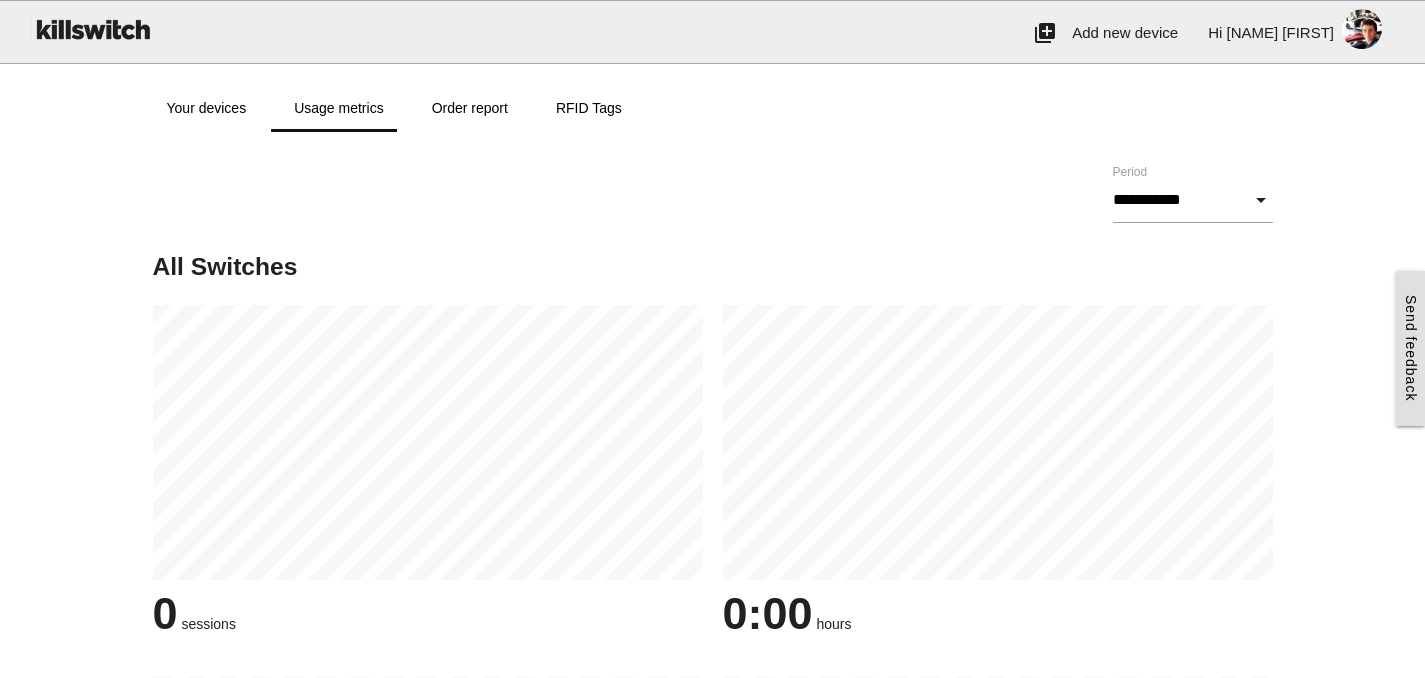 click at bounding box center [92, 29] 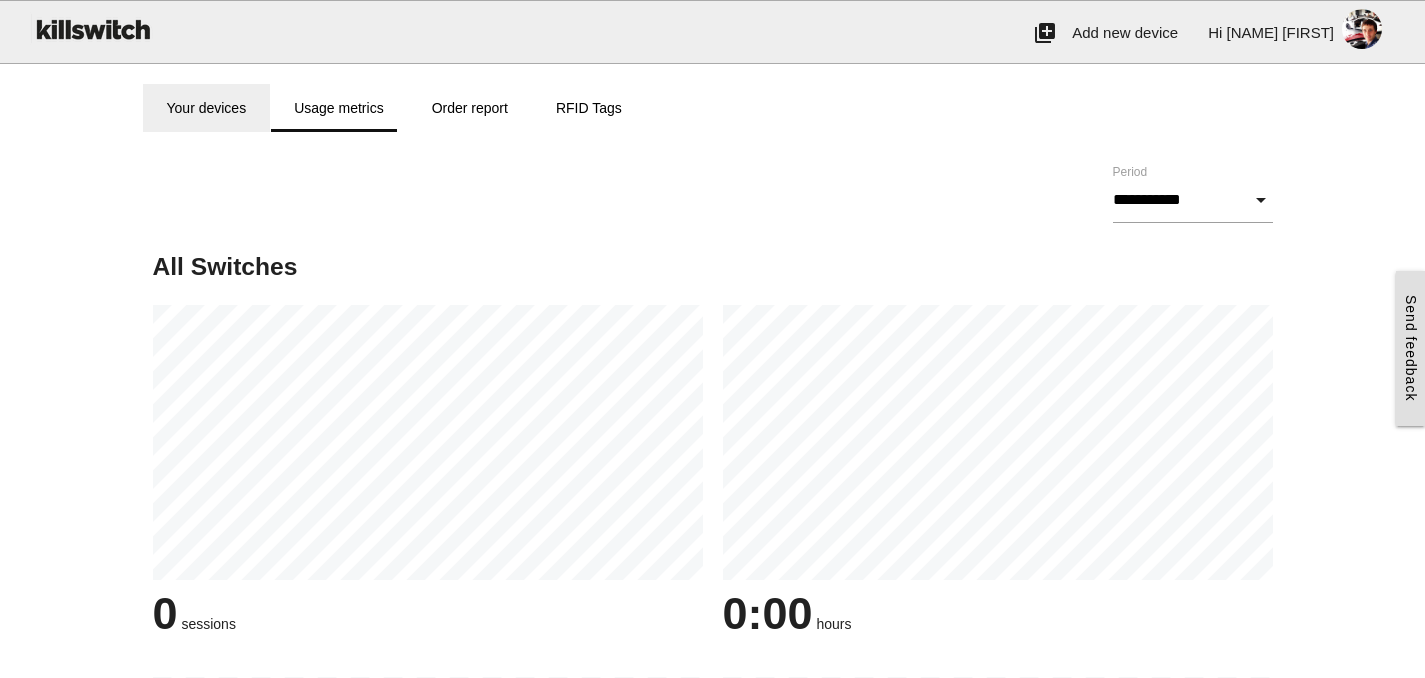 click on "Your devices" at bounding box center (207, 108) 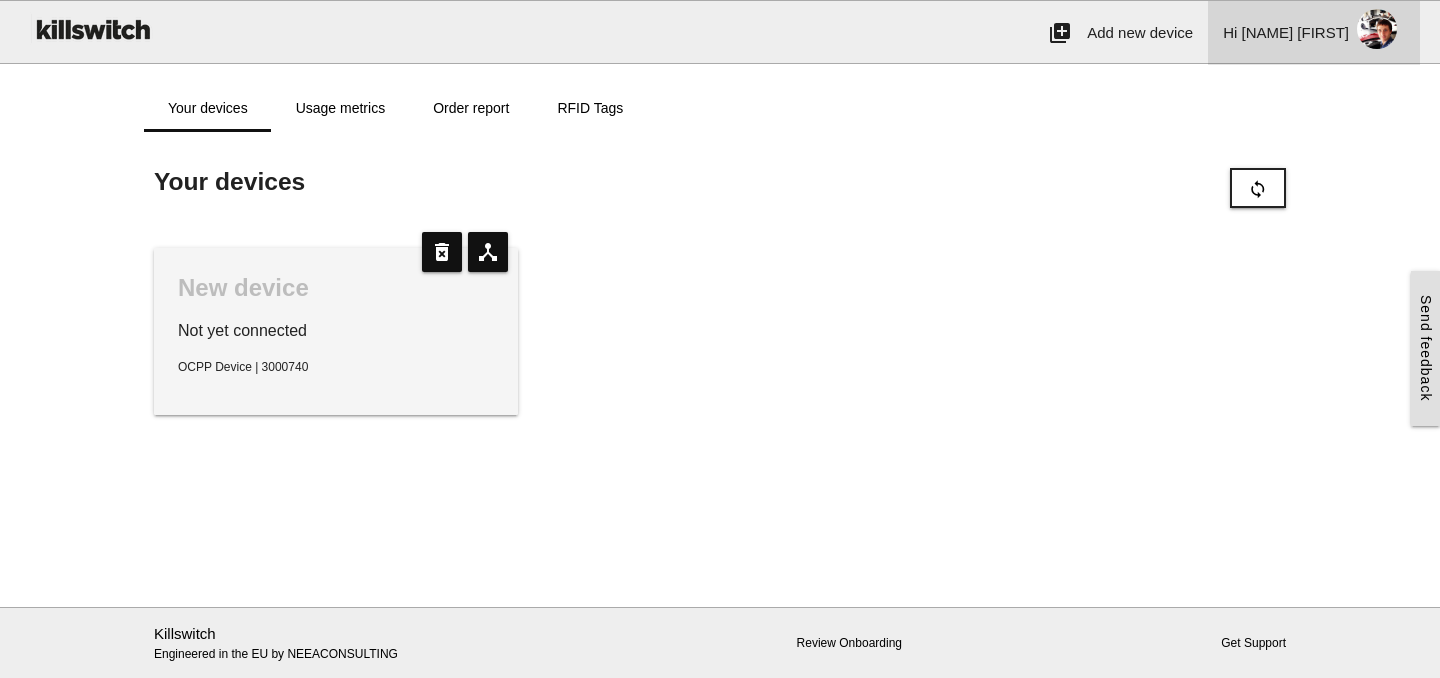 click at bounding box center (1377, 29) 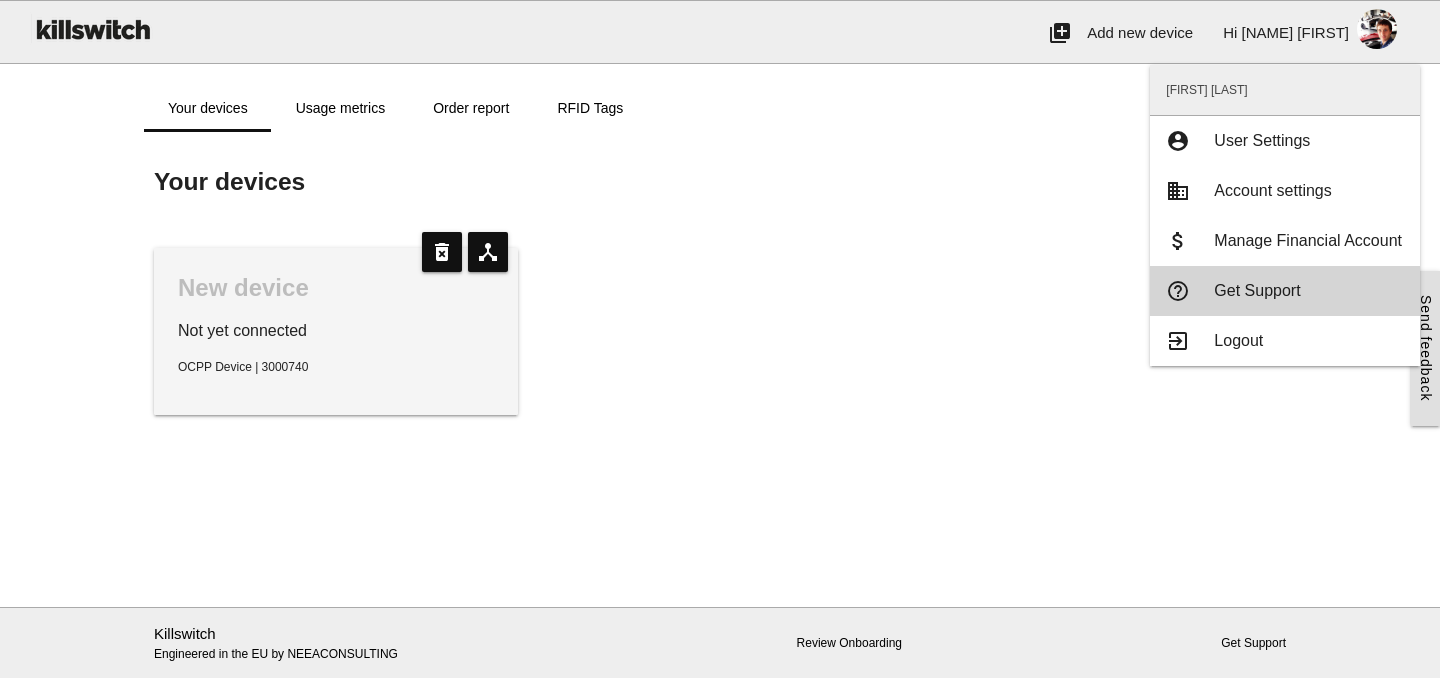 click on "Get Support" at bounding box center [1257, 290] 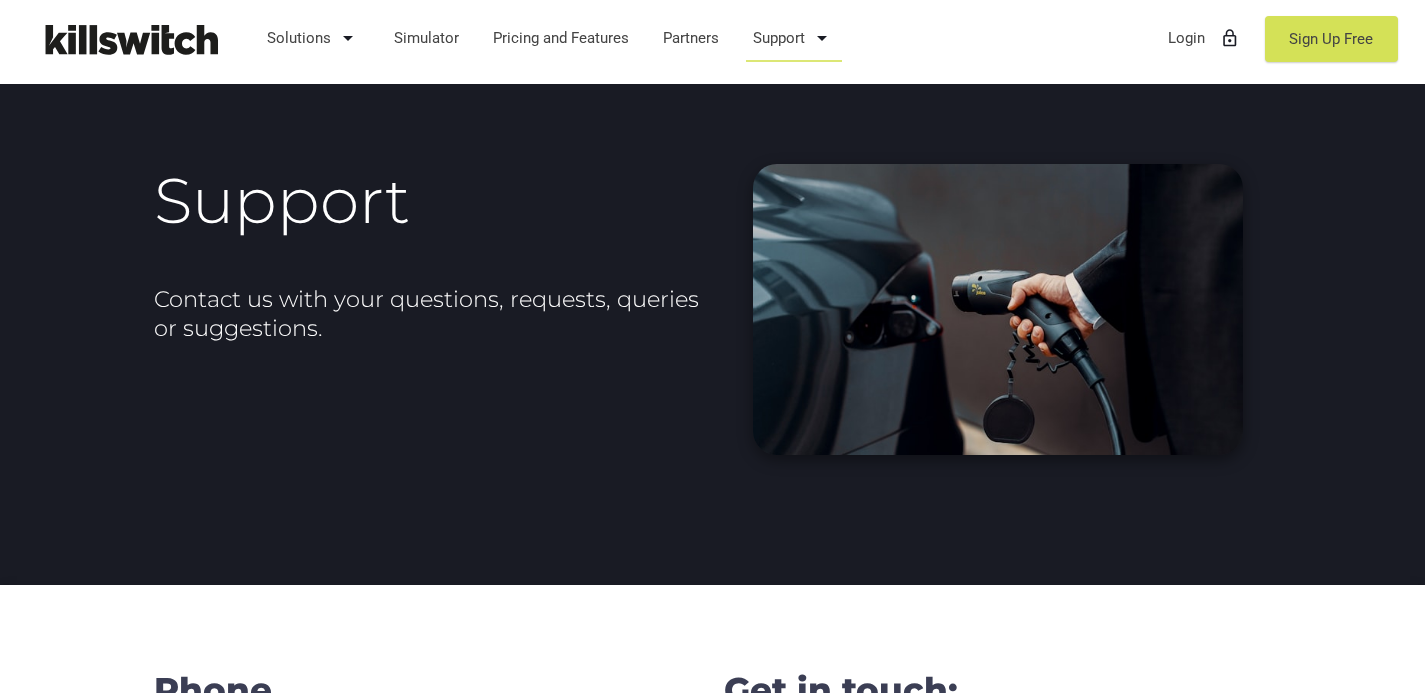 scroll, scrollTop: 0, scrollLeft: 0, axis: both 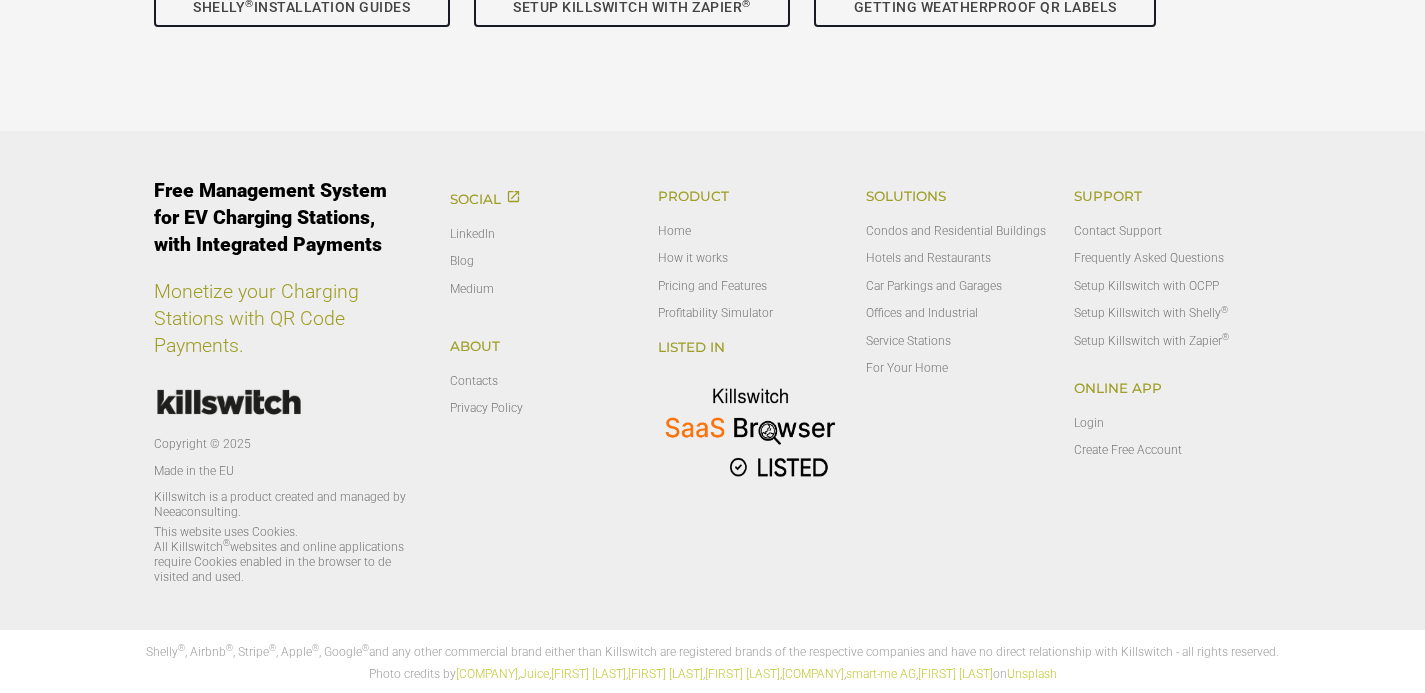 drag, startPoint x: 237, startPoint y: 468, endPoint x: 120, endPoint y: 467, distance: 117.00427 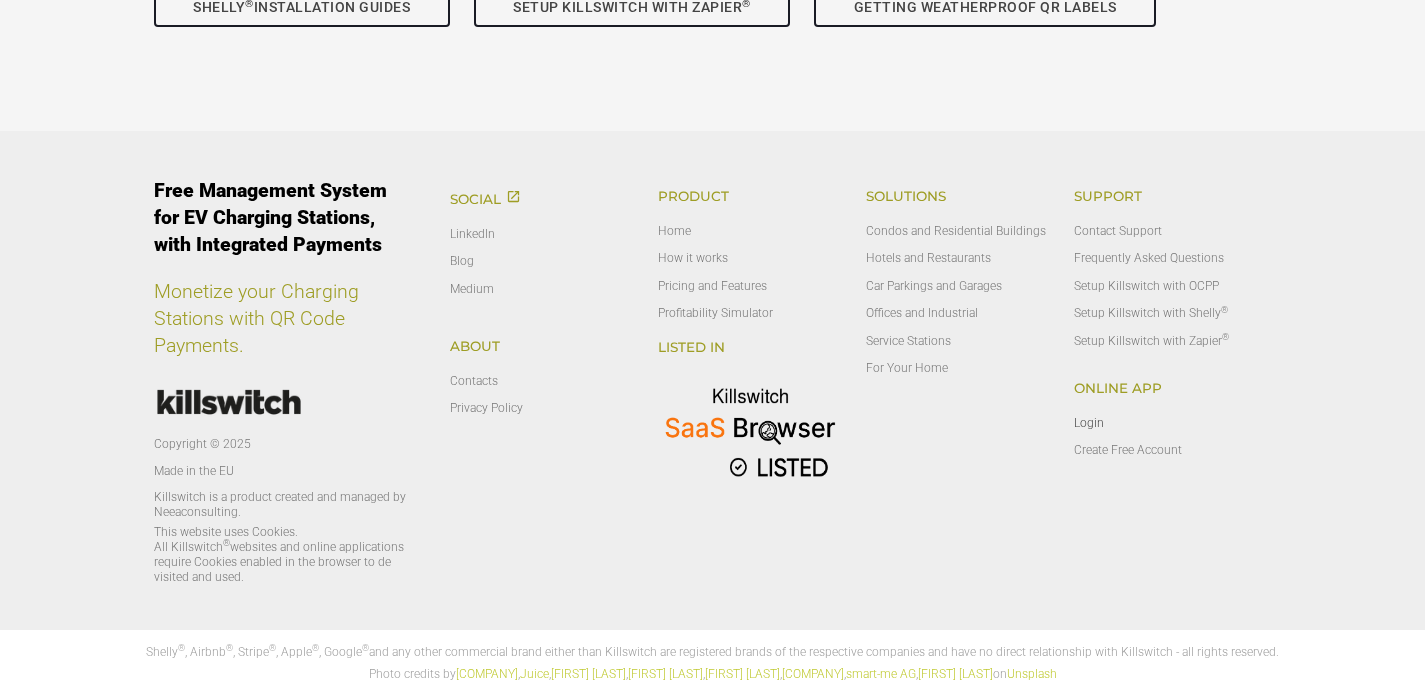 click on "Login" at bounding box center (1089, 423) 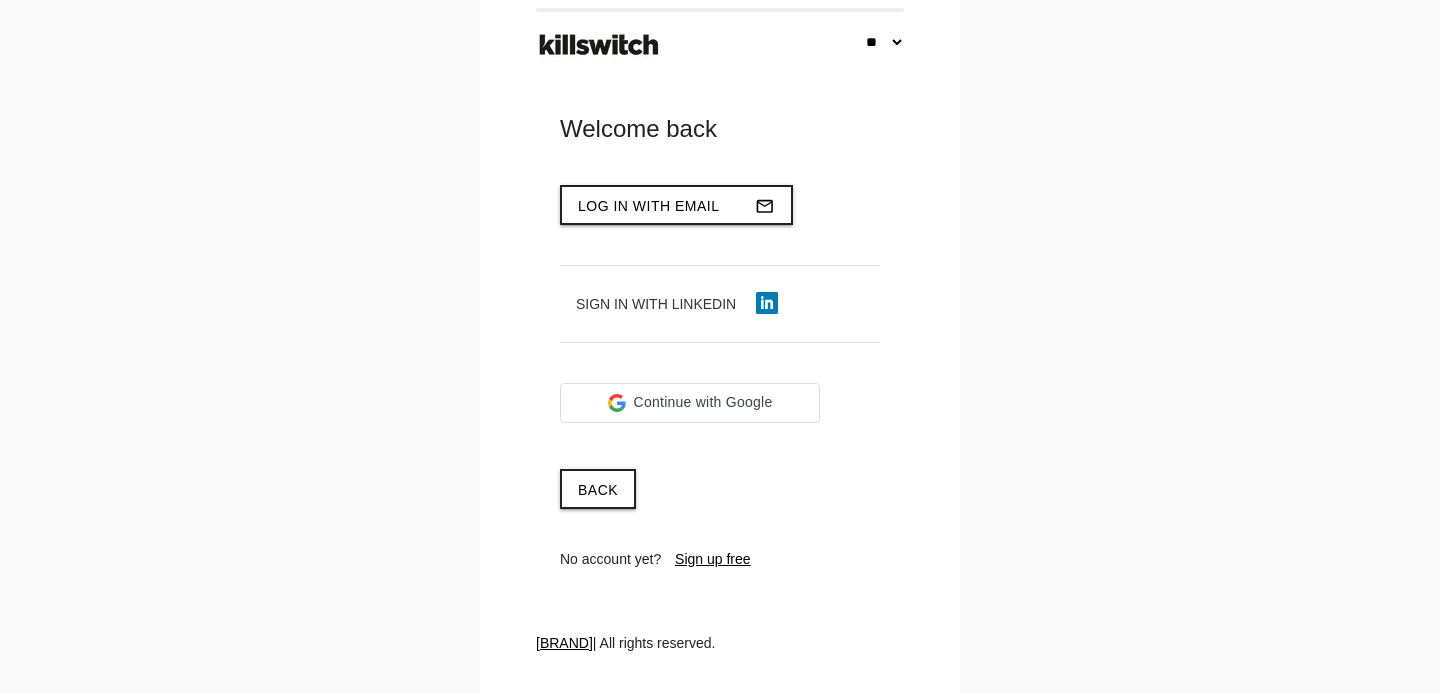 scroll, scrollTop: 0, scrollLeft: 0, axis: both 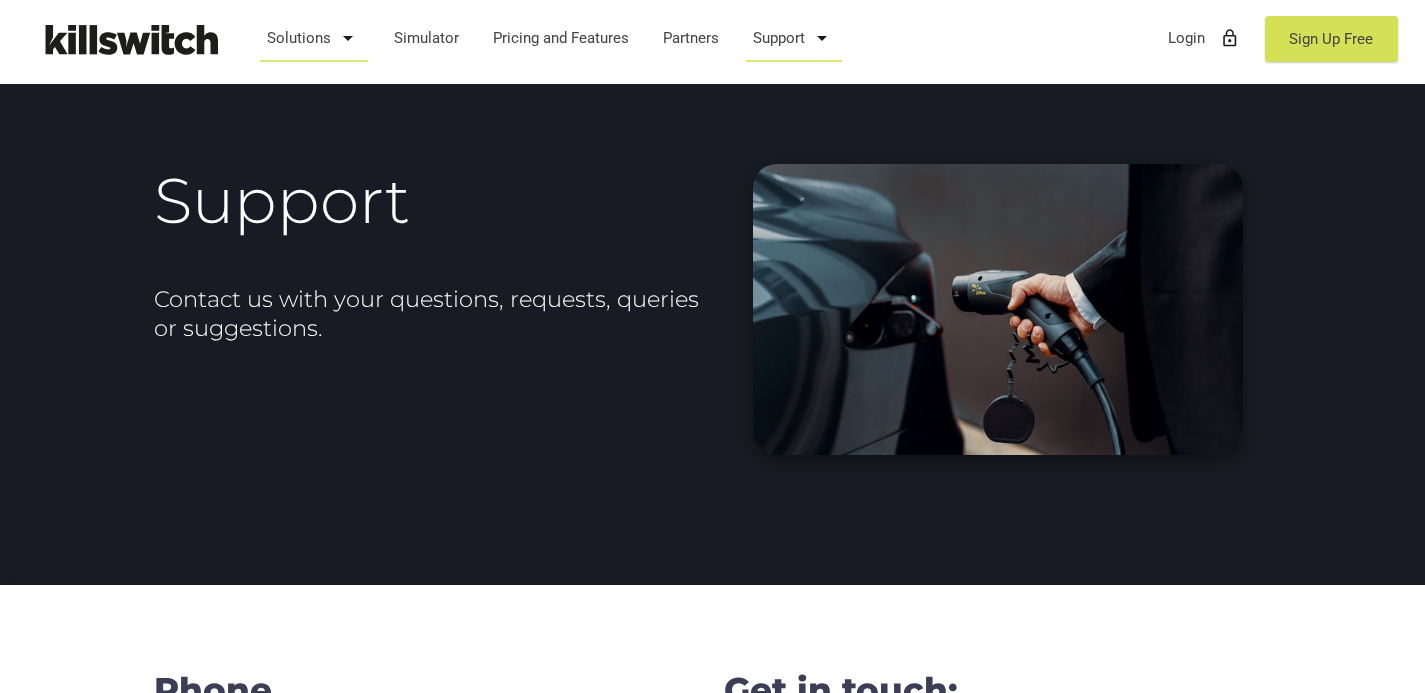 click on "Solutions  arrow_drop_down" at bounding box center [314, 38] 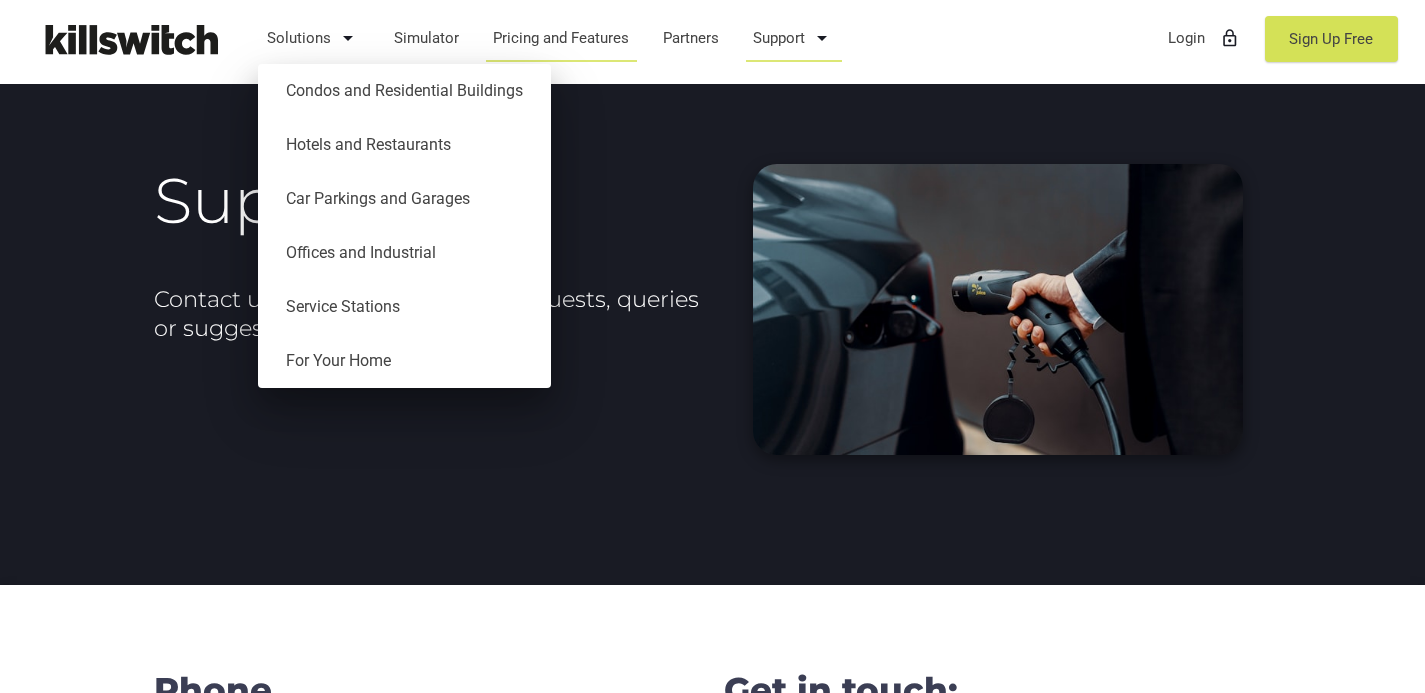 click on "Pricing and Features" at bounding box center (561, 38) 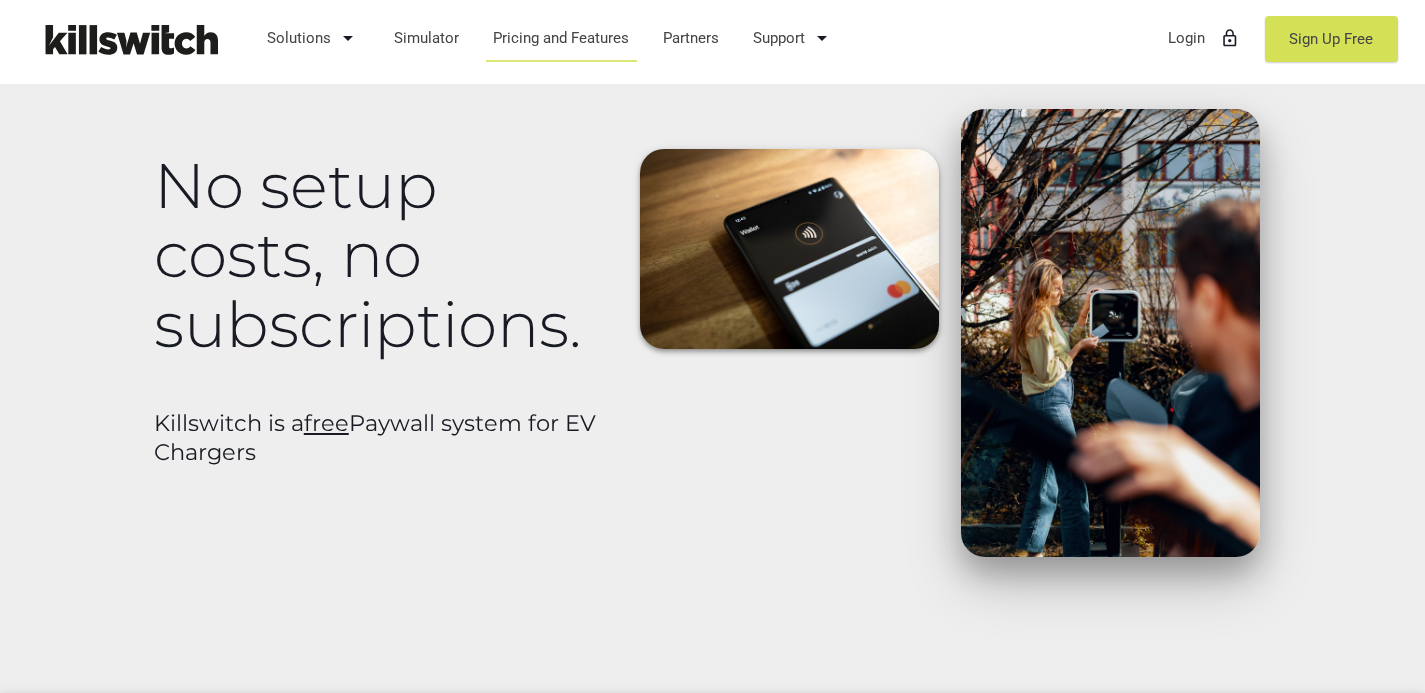 scroll, scrollTop: 0, scrollLeft: 0, axis: both 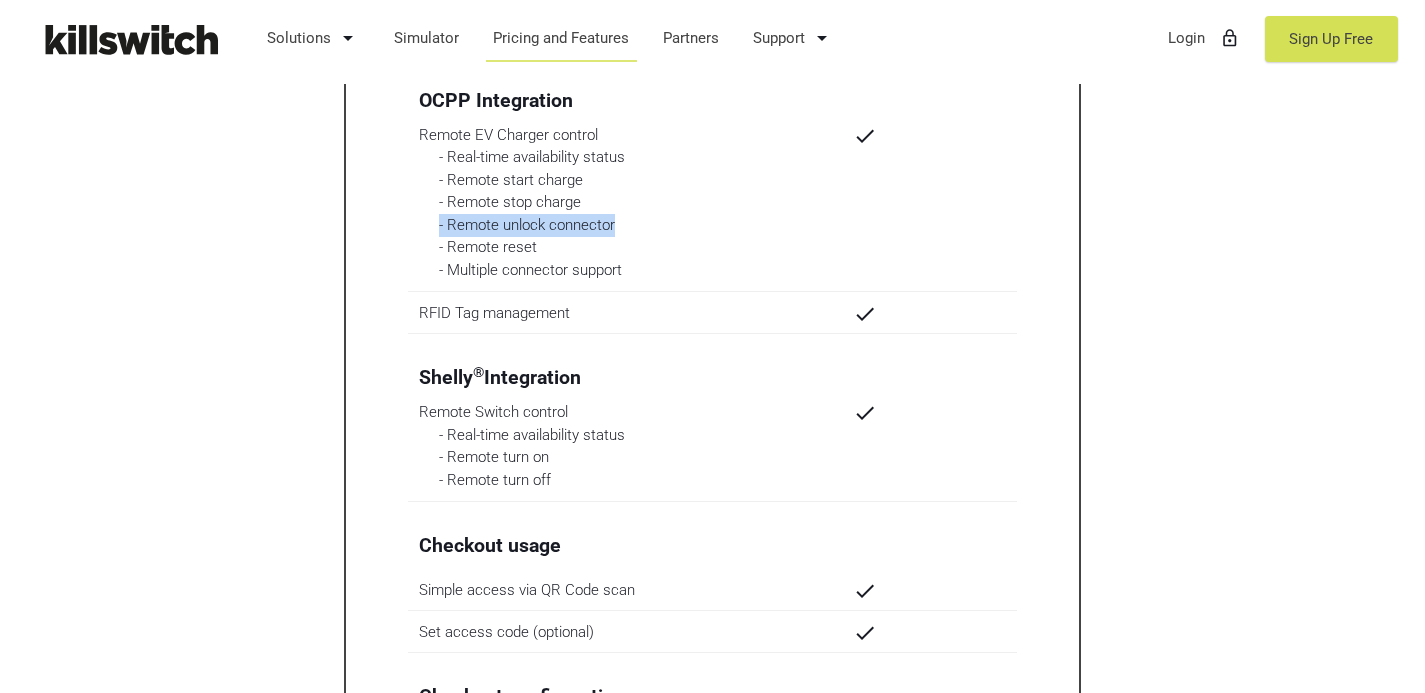 drag, startPoint x: 623, startPoint y: 222, endPoint x: 442, endPoint y: 220, distance: 181.01105 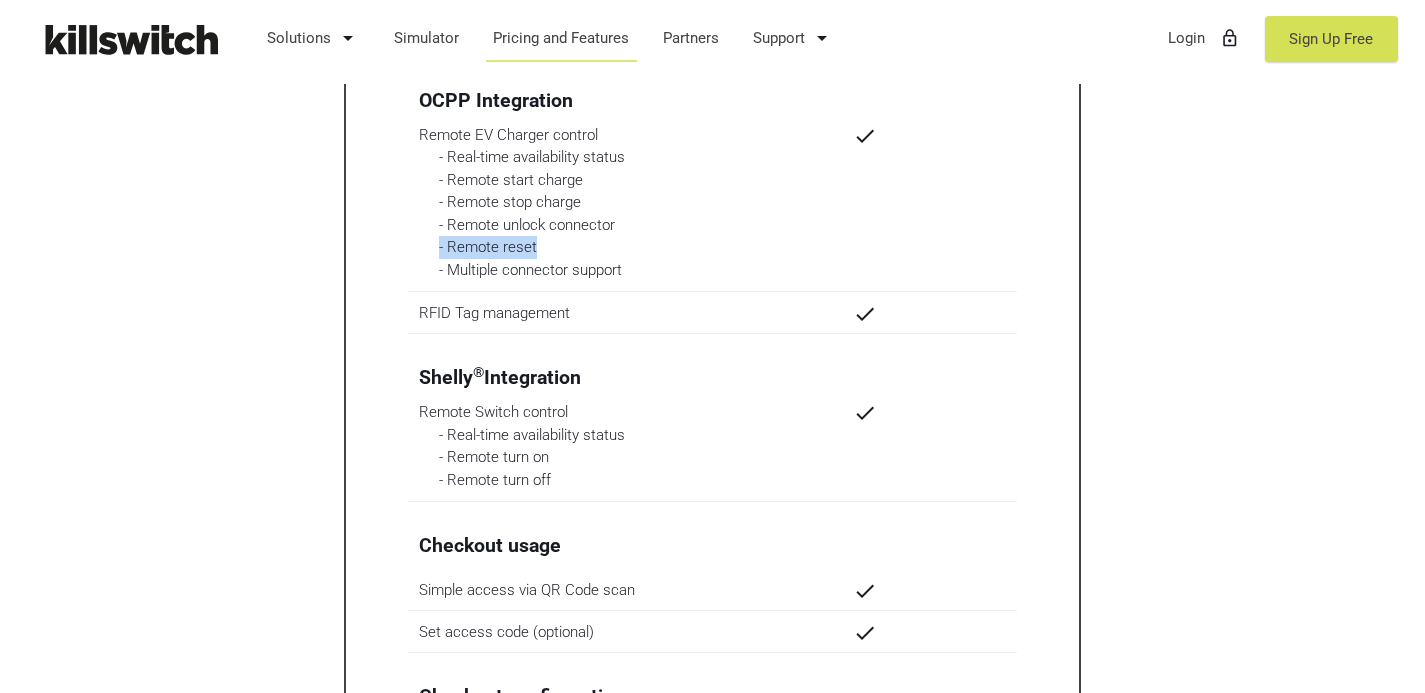 drag, startPoint x: 543, startPoint y: 251, endPoint x: 421, endPoint y: 248, distance: 122.03688 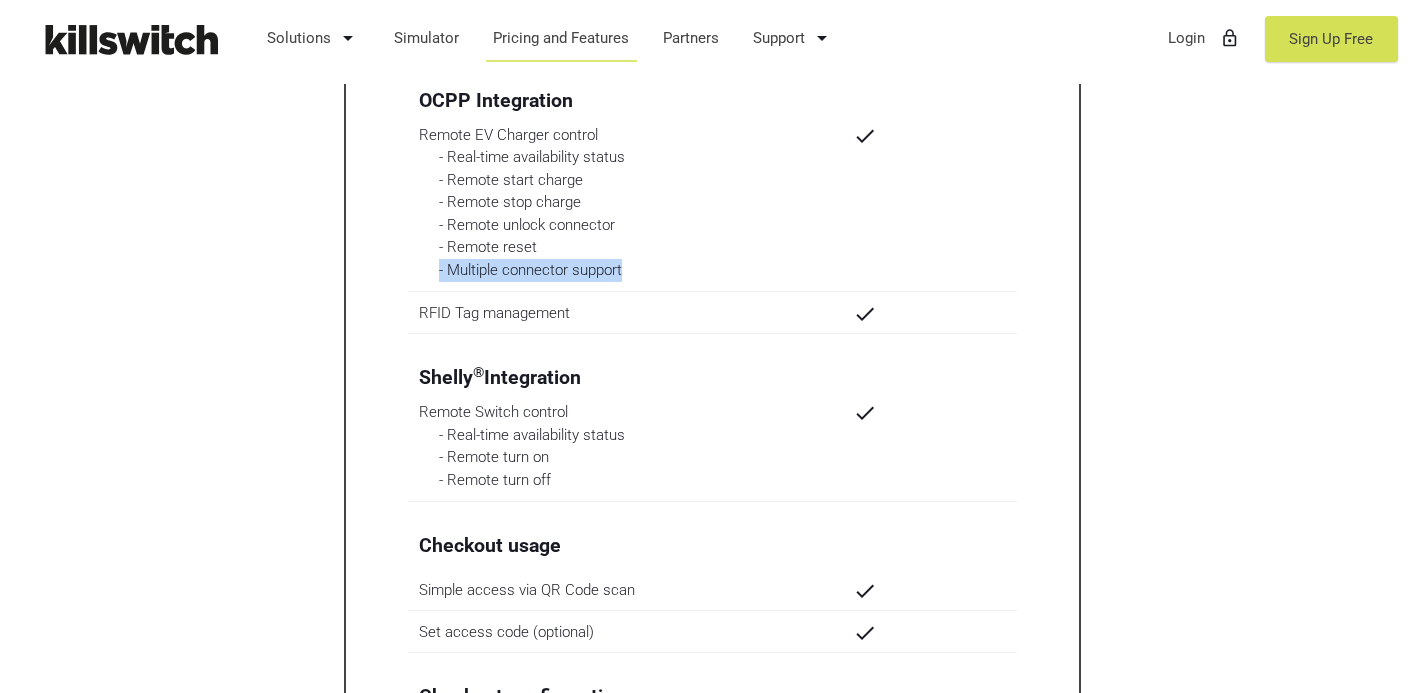 drag, startPoint x: 628, startPoint y: 268, endPoint x: 426, endPoint y: 265, distance: 202.02228 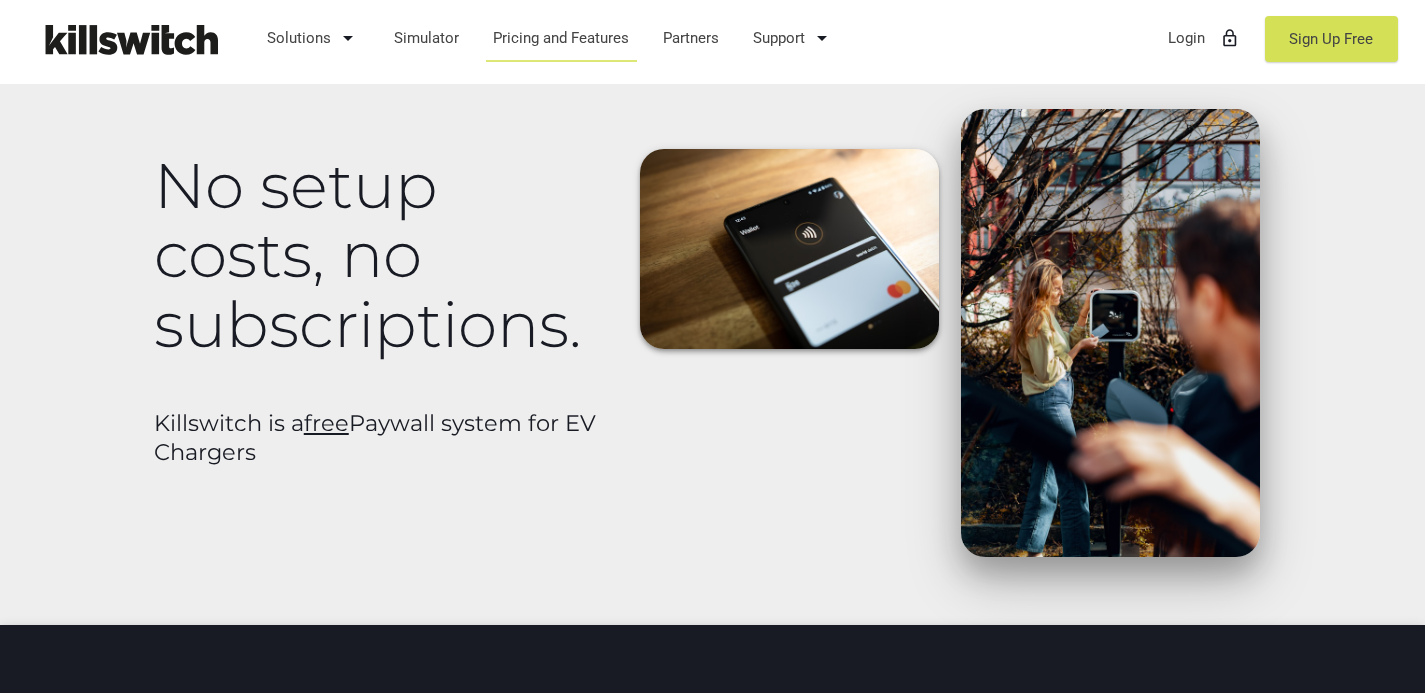 scroll, scrollTop: 0, scrollLeft: 0, axis: both 